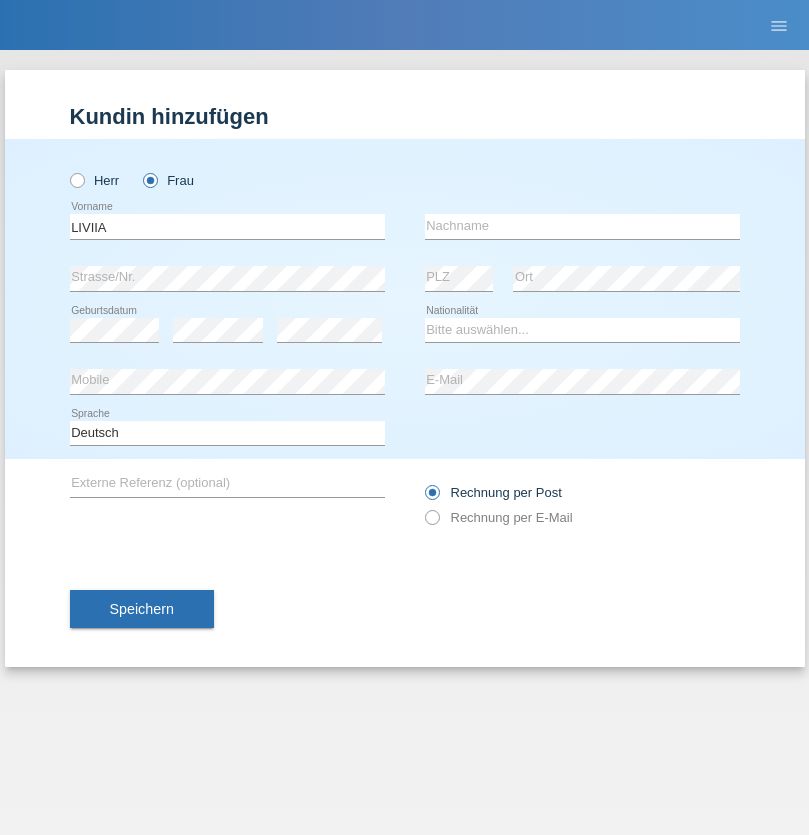 scroll, scrollTop: 0, scrollLeft: 0, axis: both 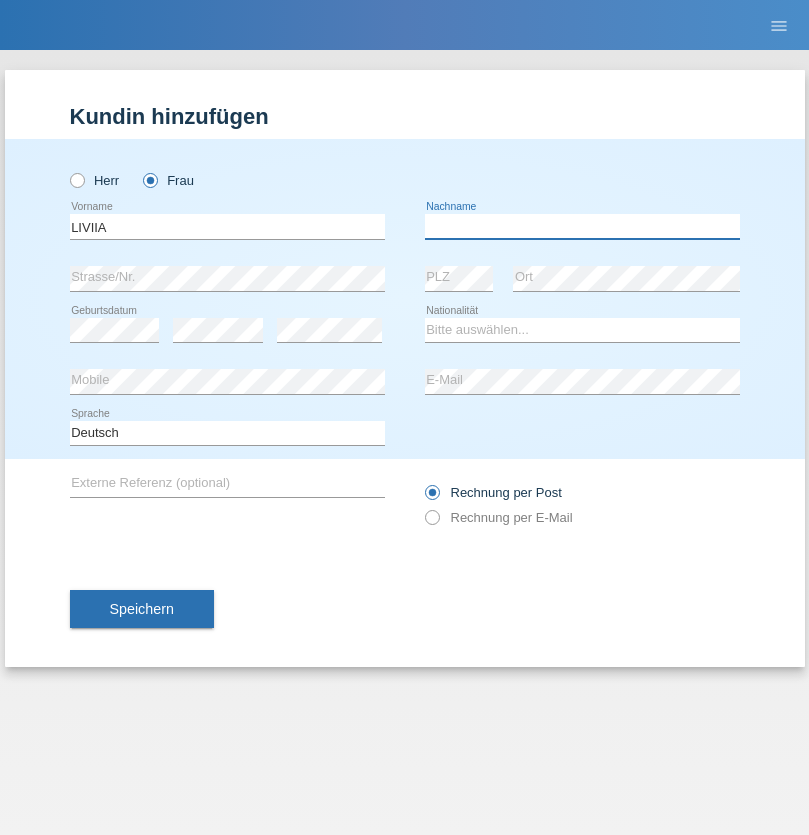click at bounding box center [582, 226] 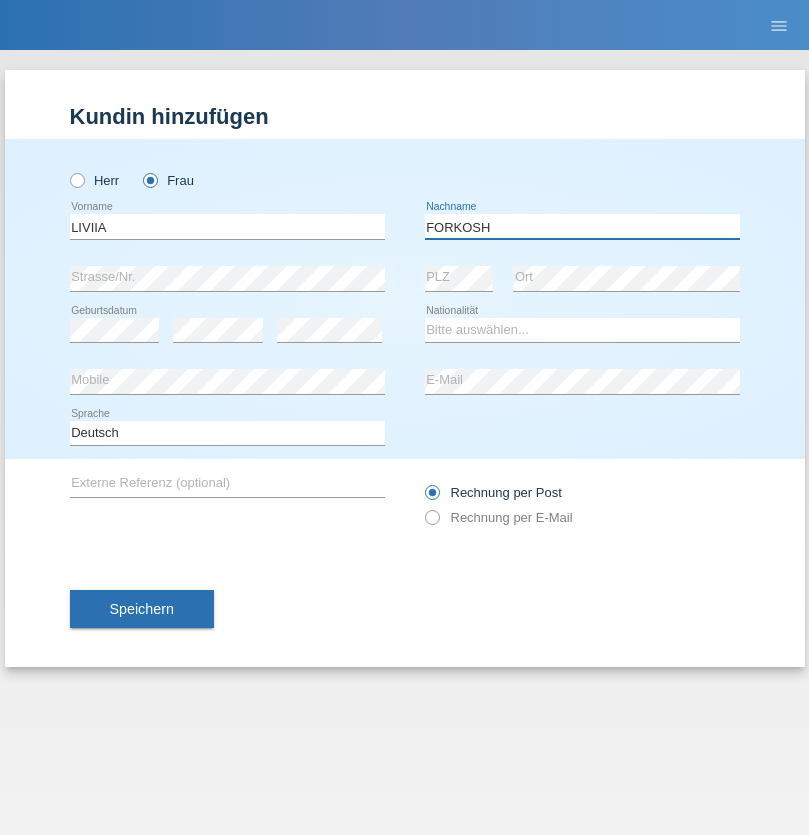 type on "FORKOSH" 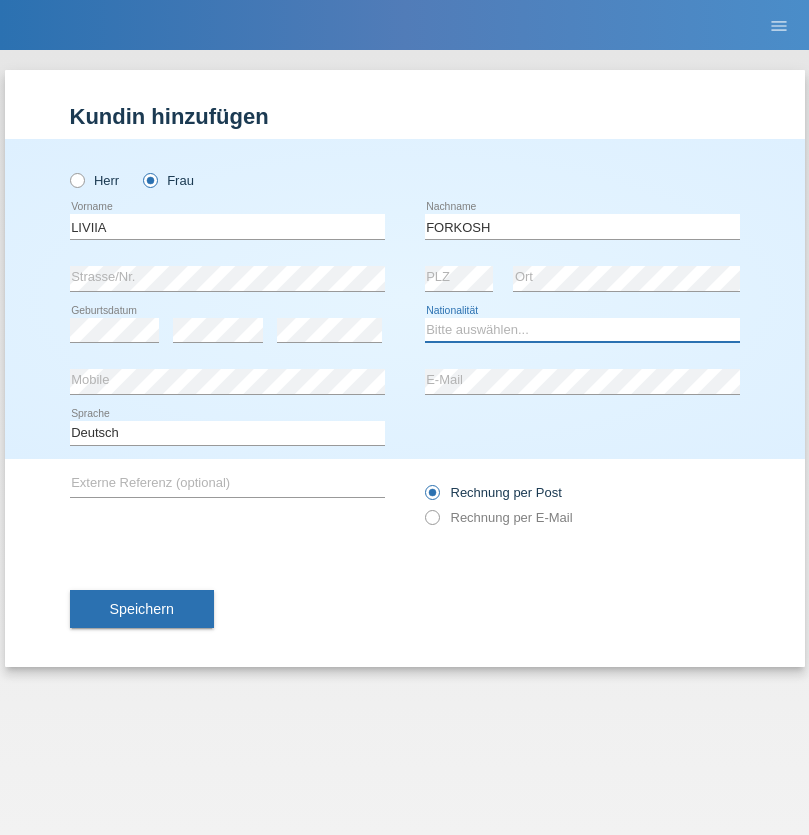 select on "UA" 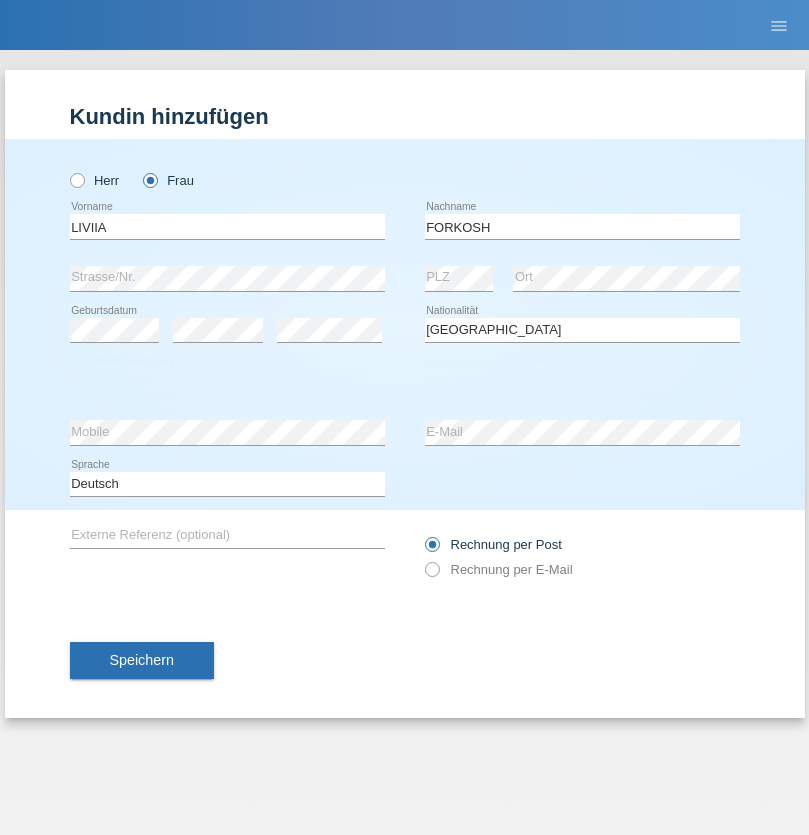 select on "C" 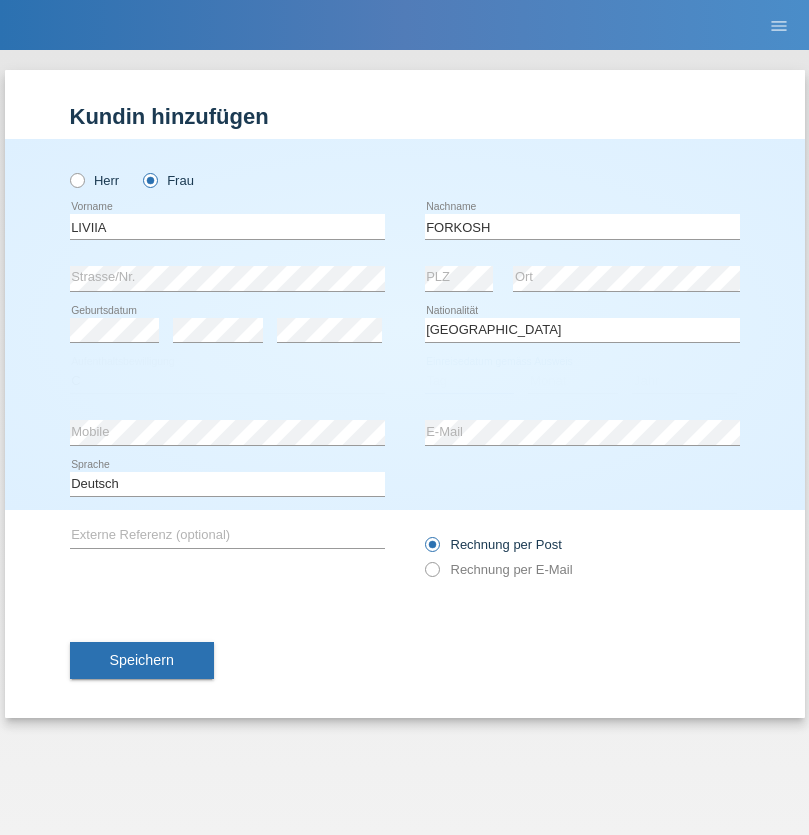 select on "09" 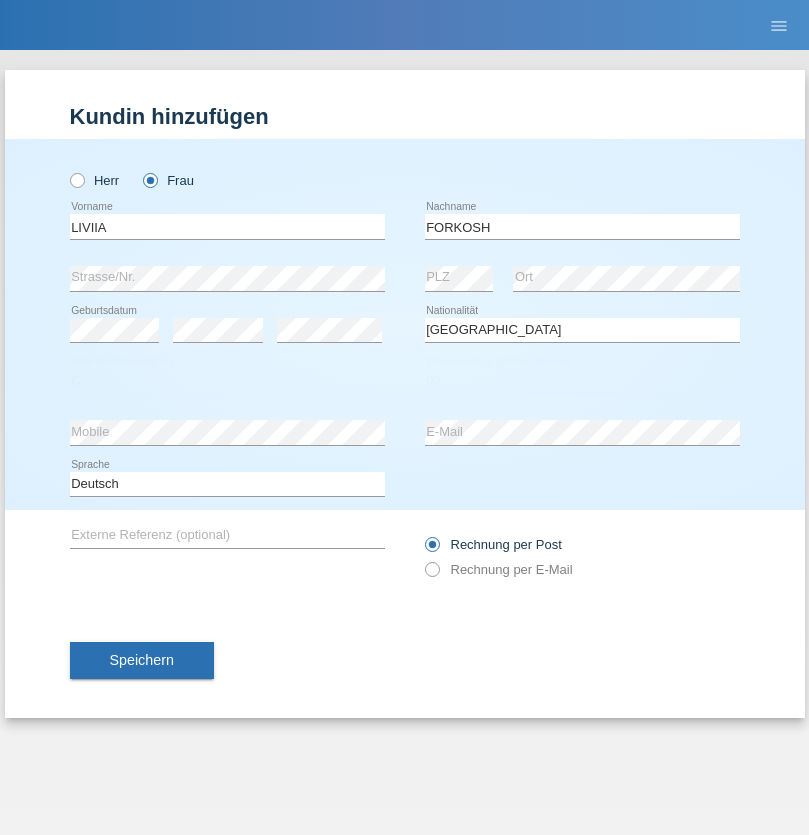 select on "06" 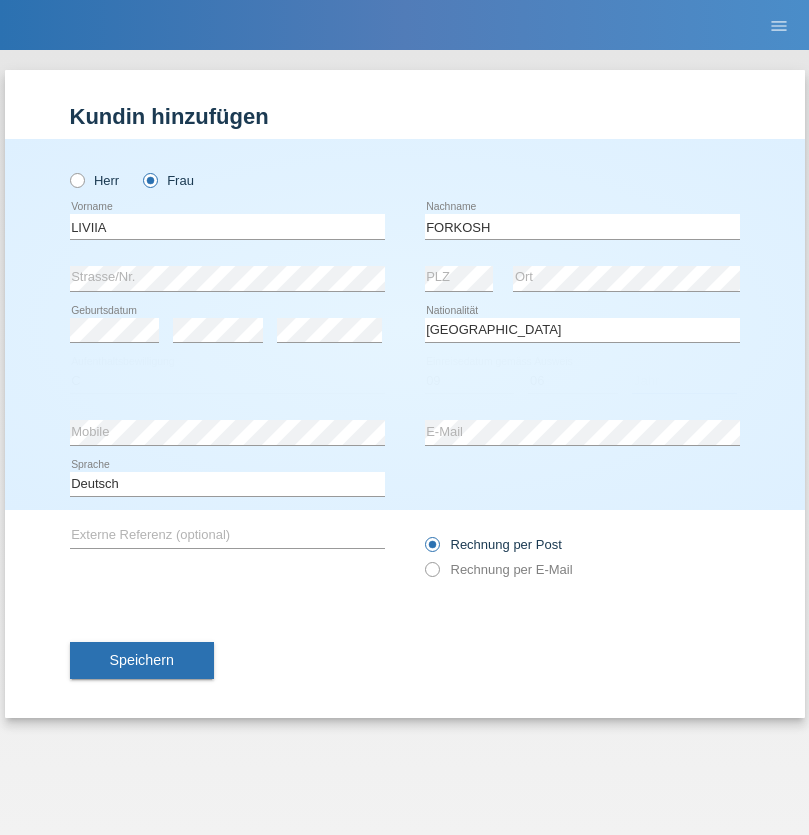select on "2021" 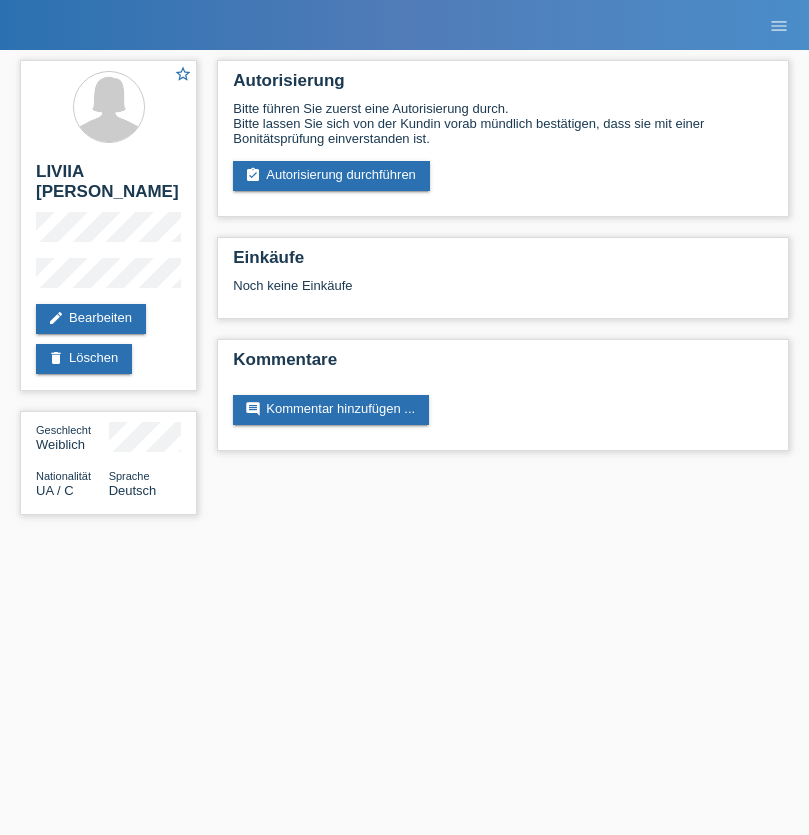 scroll, scrollTop: 0, scrollLeft: 0, axis: both 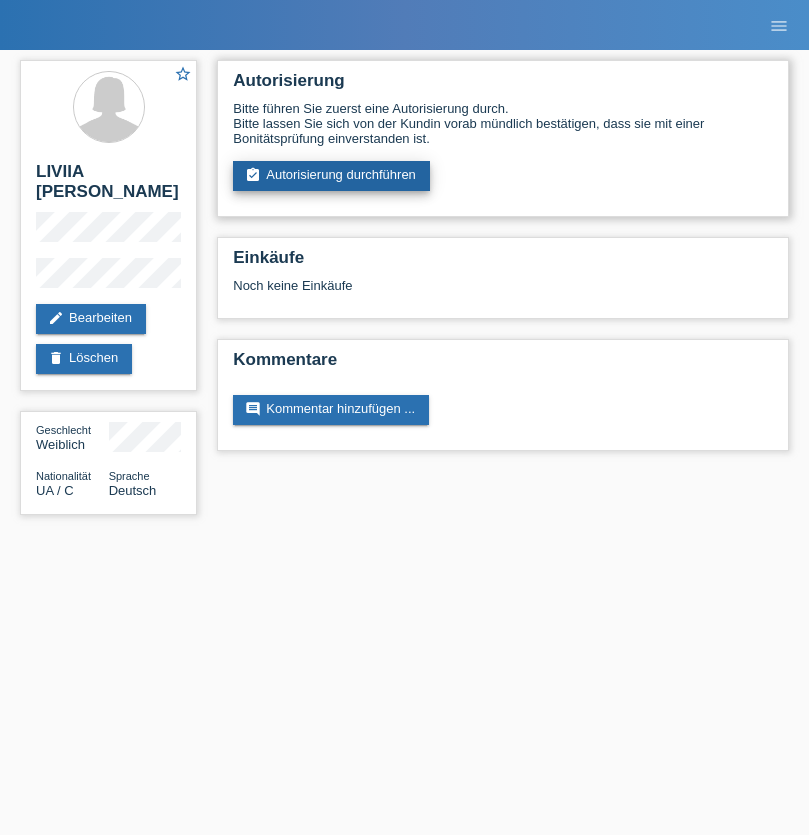 click on "assignment_turned_in  Autorisierung durchführen" at bounding box center [331, 176] 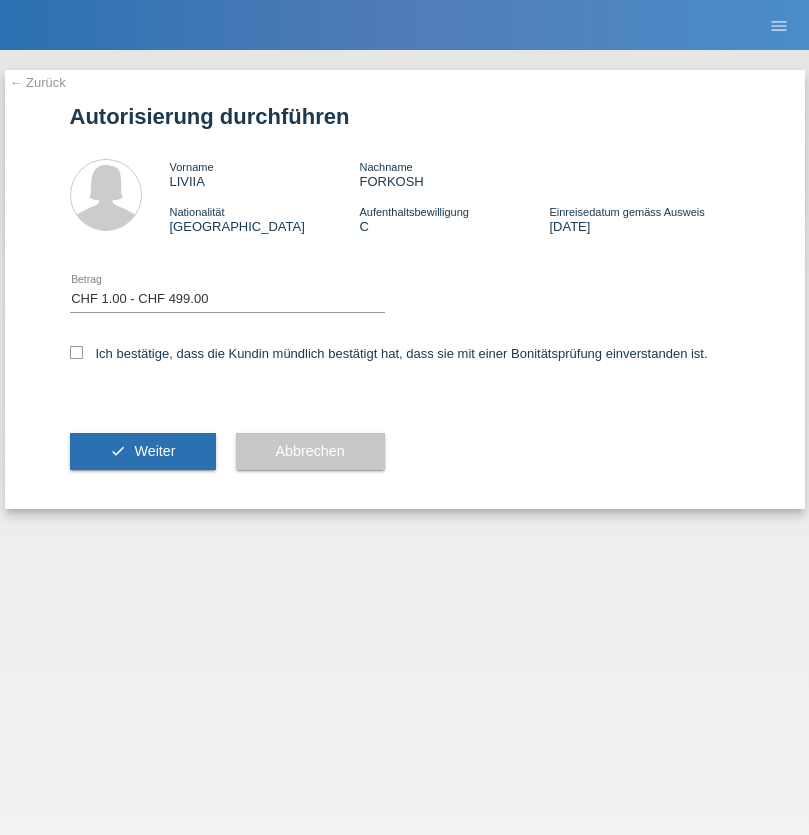 select on "1" 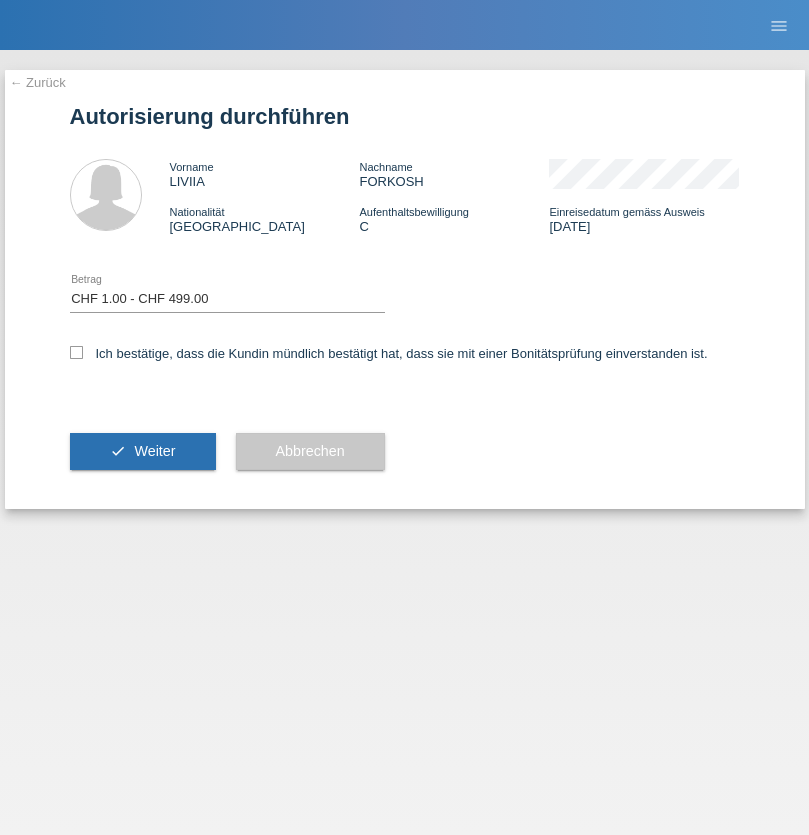 checkbox on "true" 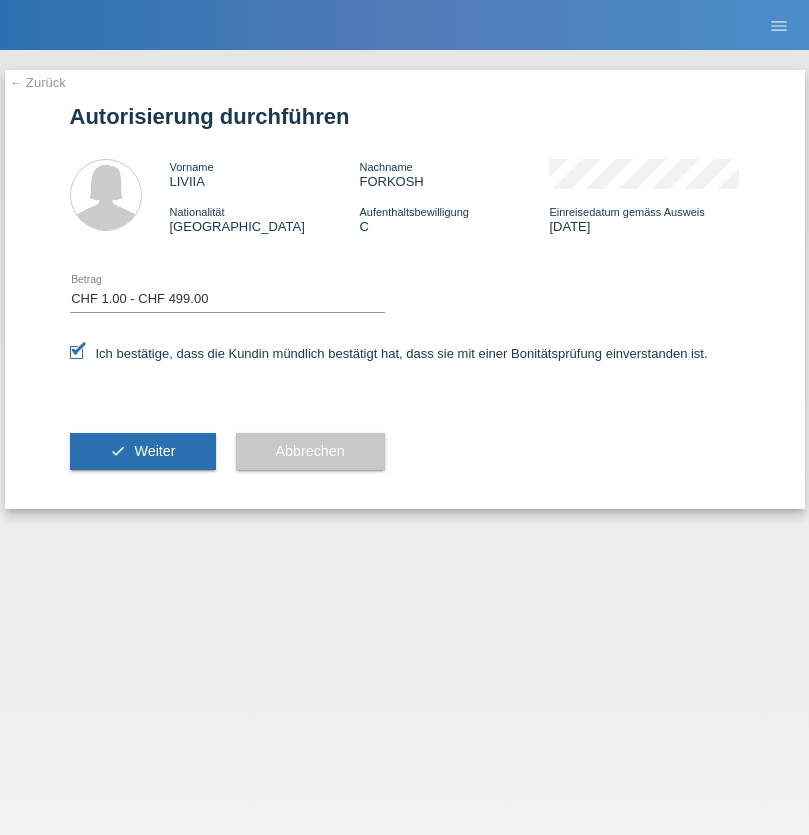 scroll, scrollTop: 0, scrollLeft: 0, axis: both 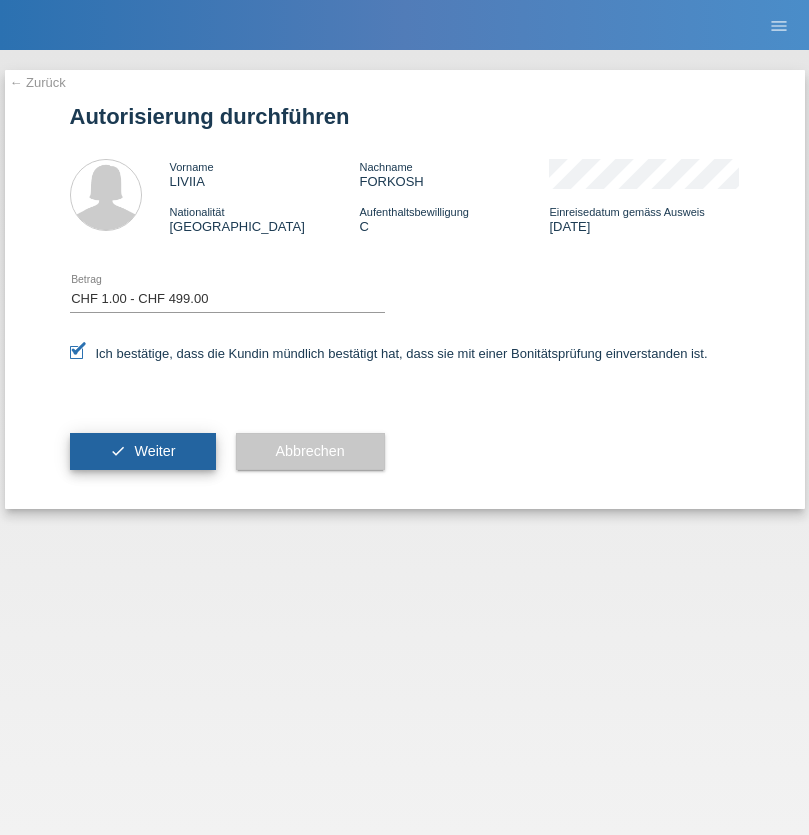 click on "Weiter" at bounding box center [154, 451] 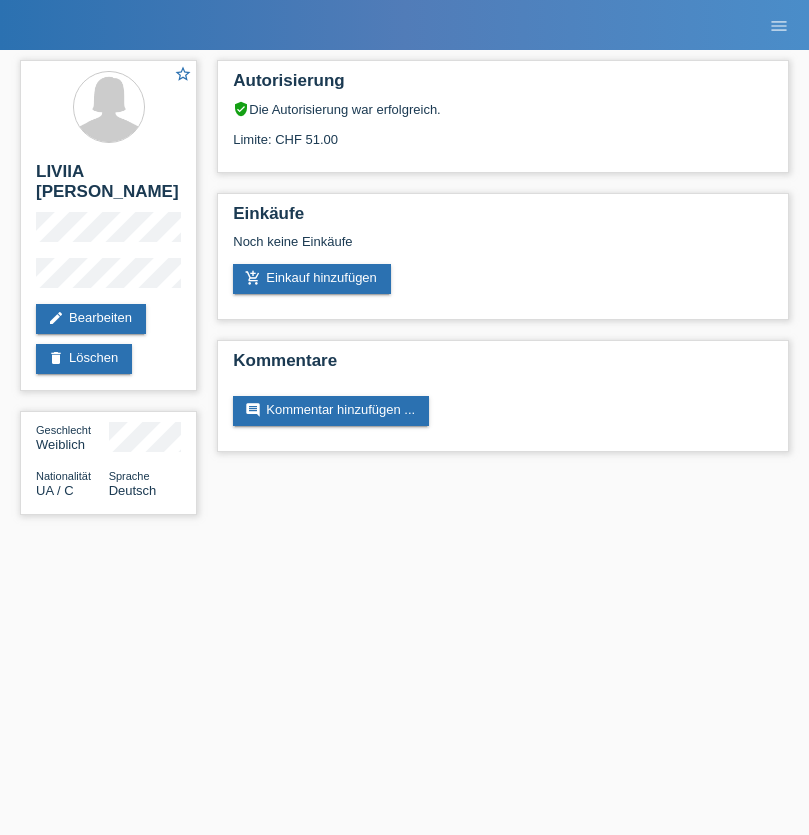 scroll, scrollTop: 0, scrollLeft: 0, axis: both 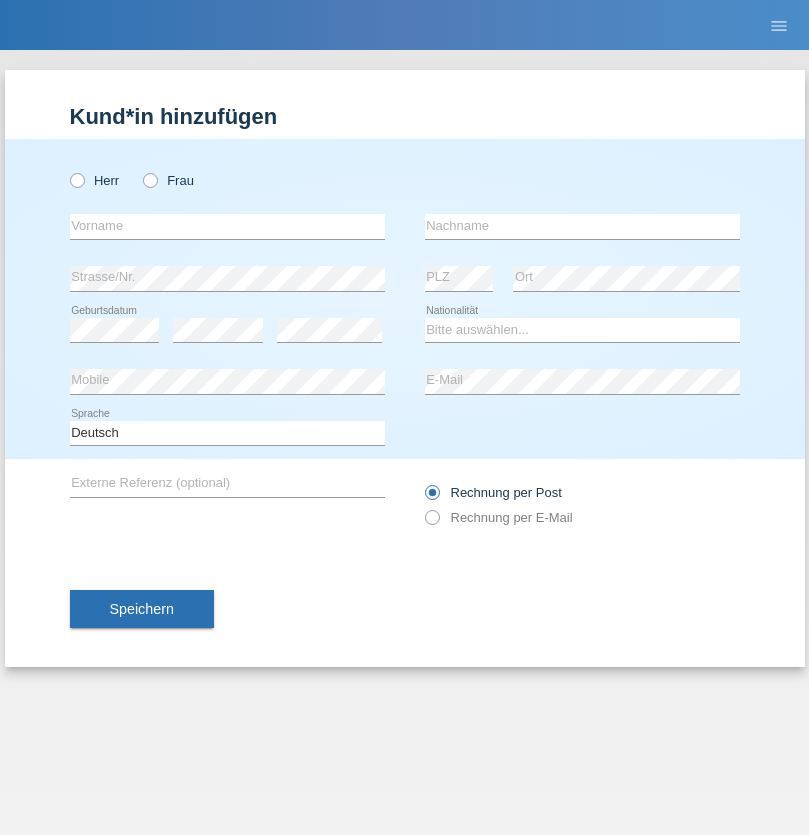 radio on "true" 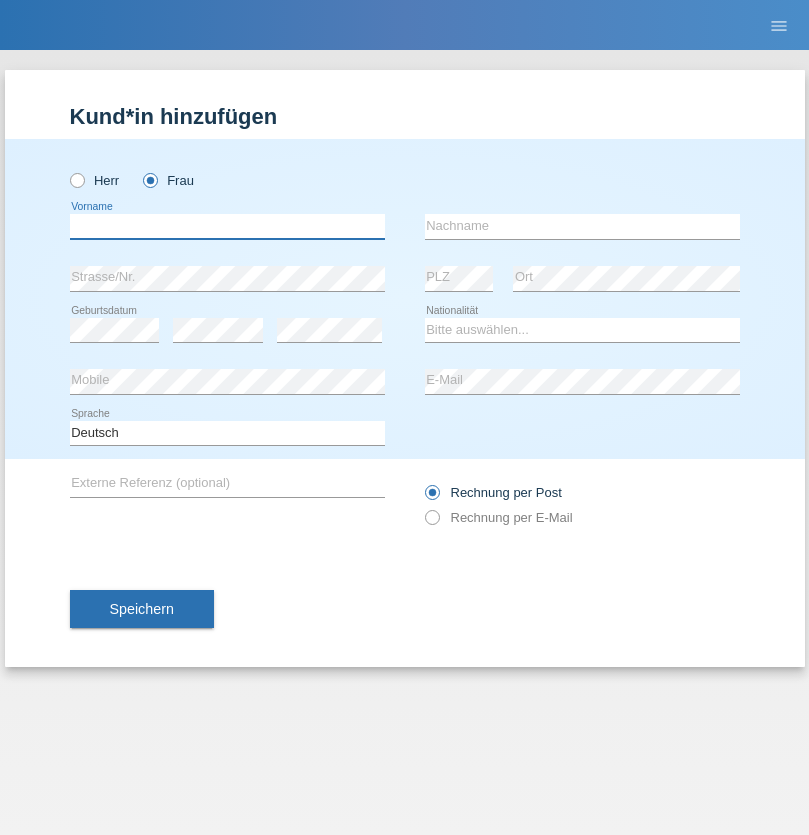 click at bounding box center [227, 226] 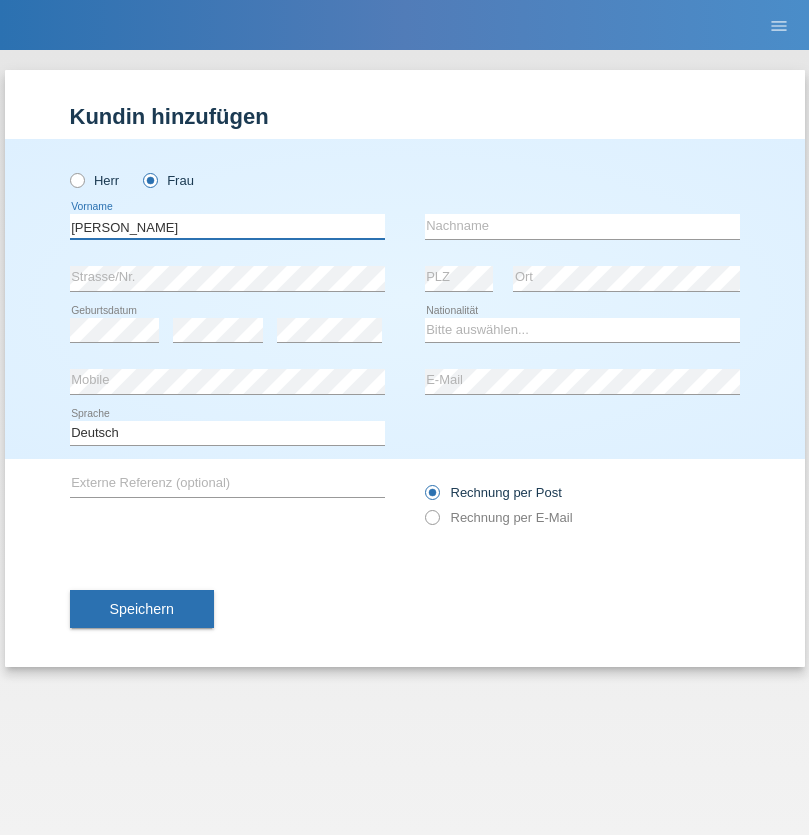 type on "[PERSON_NAME]" 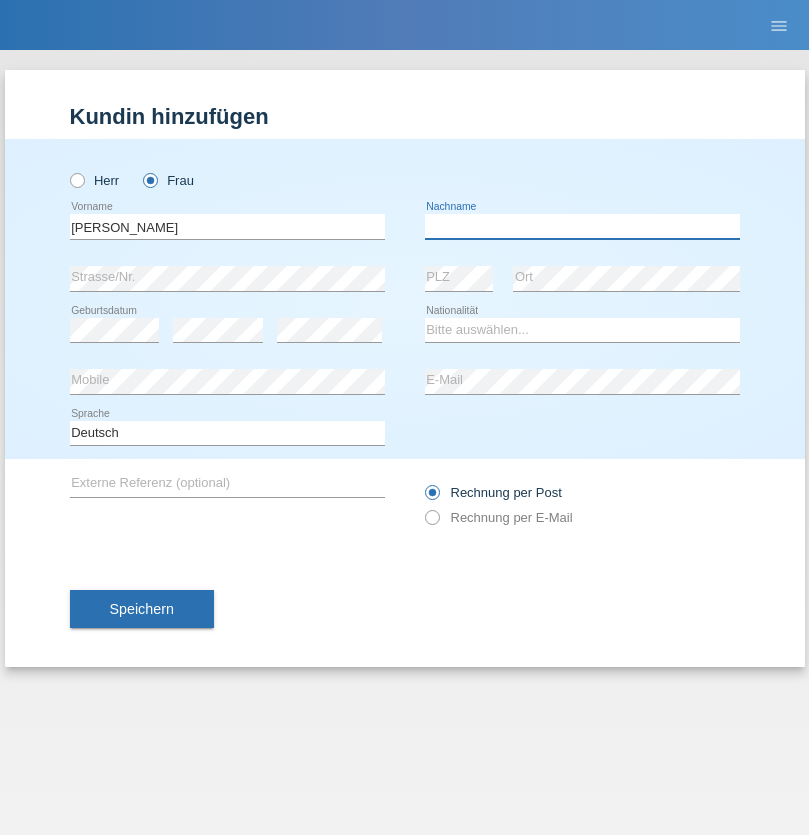 click at bounding box center [582, 226] 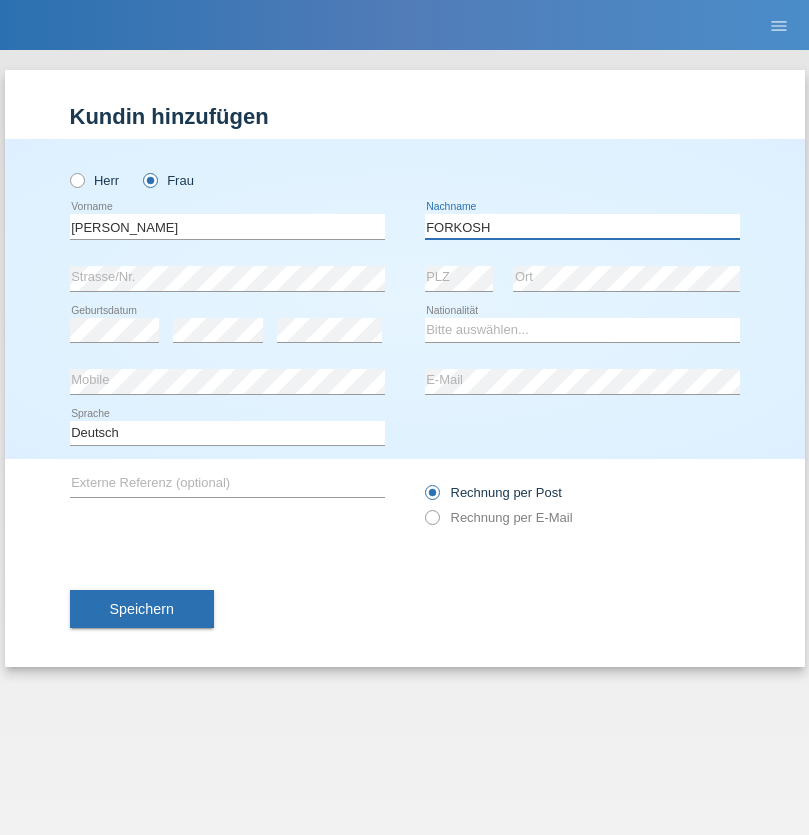 type on "FORKOSH" 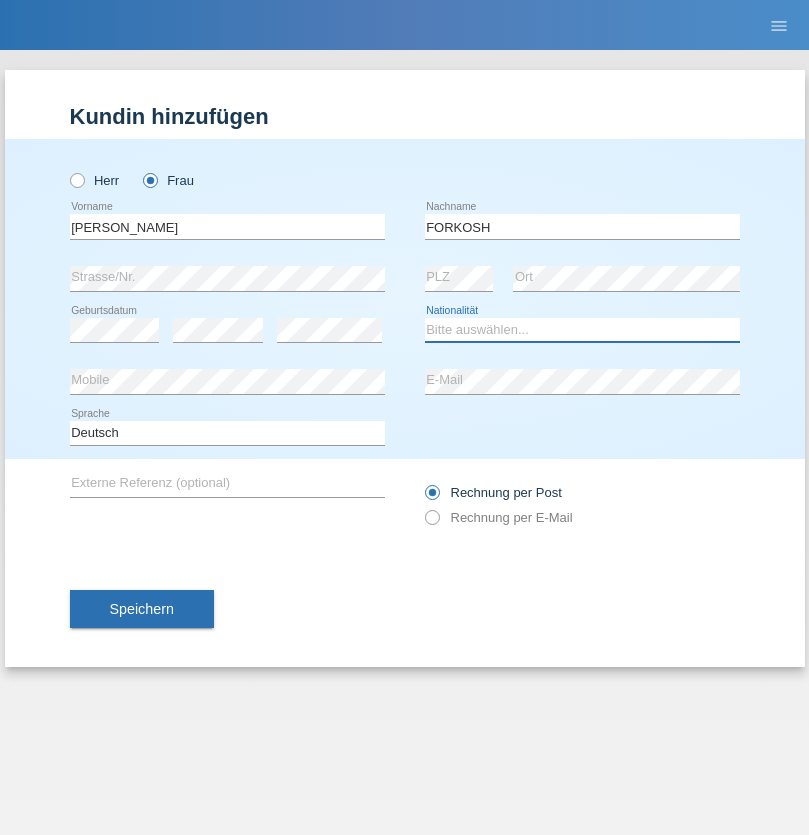 select on "UA" 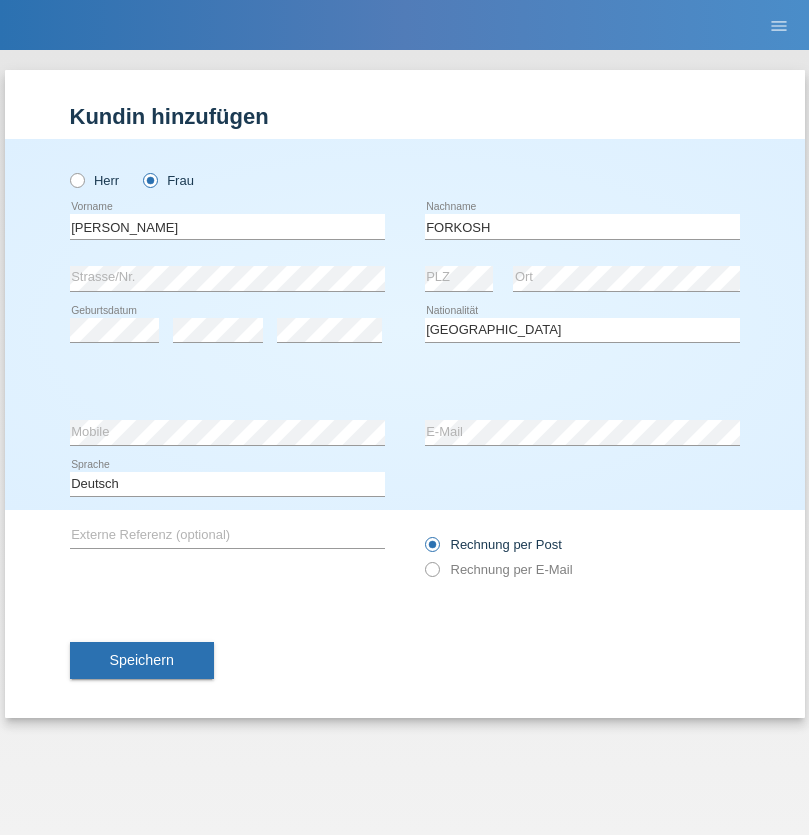 select on "C" 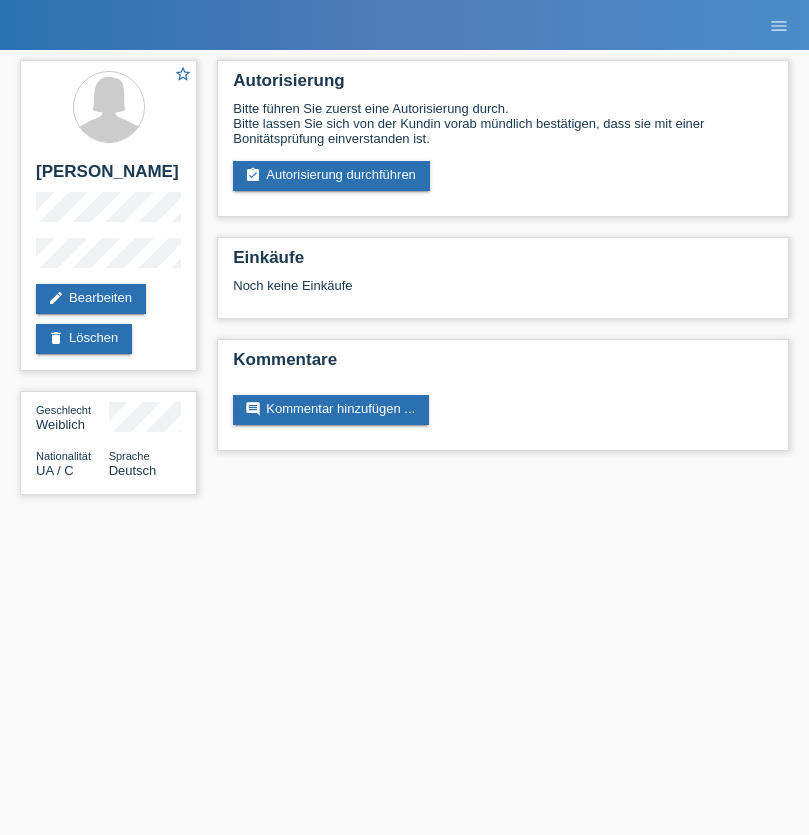 scroll, scrollTop: 0, scrollLeft: 0, axis: both 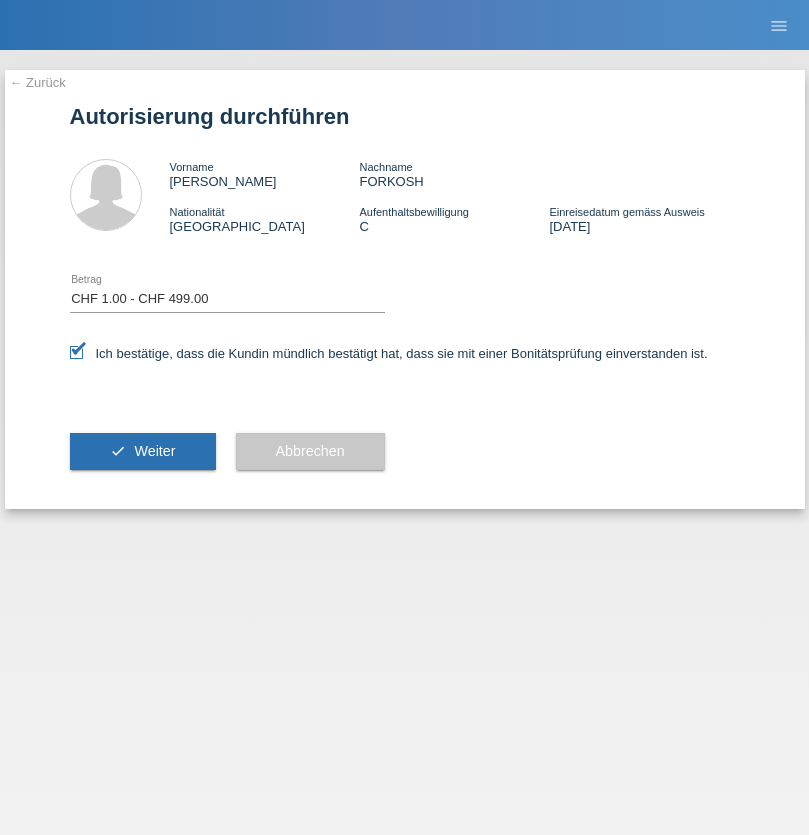 select on "1" 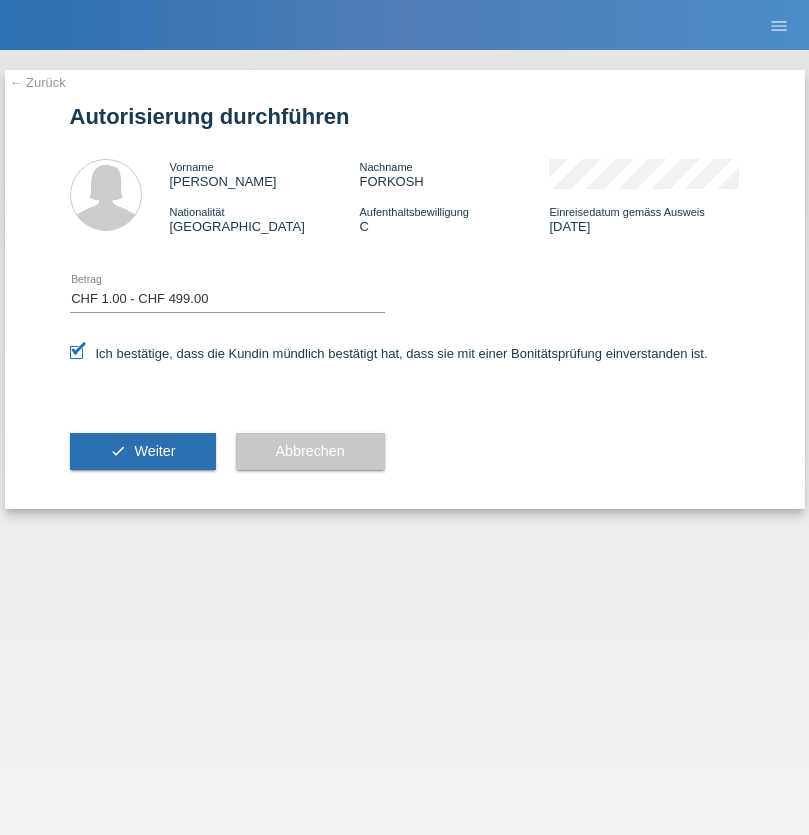 scroll, scrollTop: 0, scrollLeft: 0, axis: both 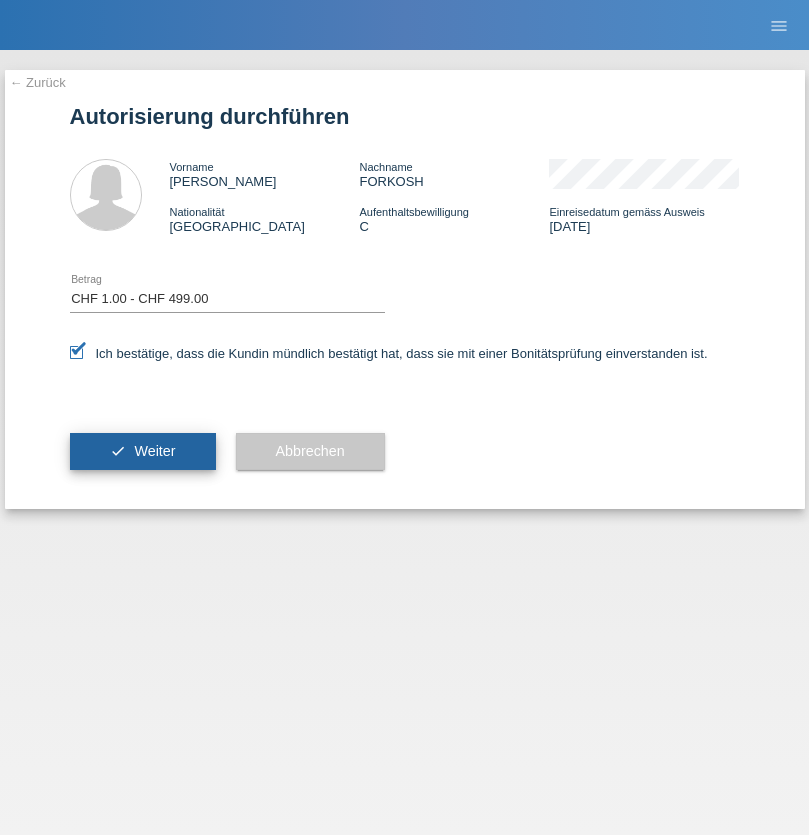 click on "Weiter" at bounding box center [154, 451] 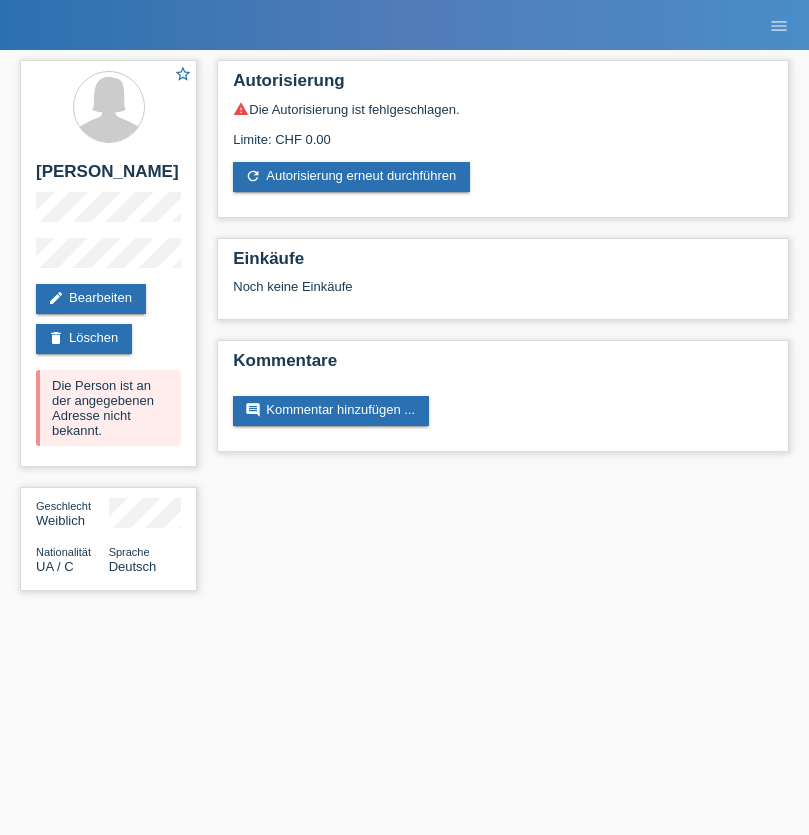 scroll, scrollTop: 0, scrollLeft: 0, axis: both 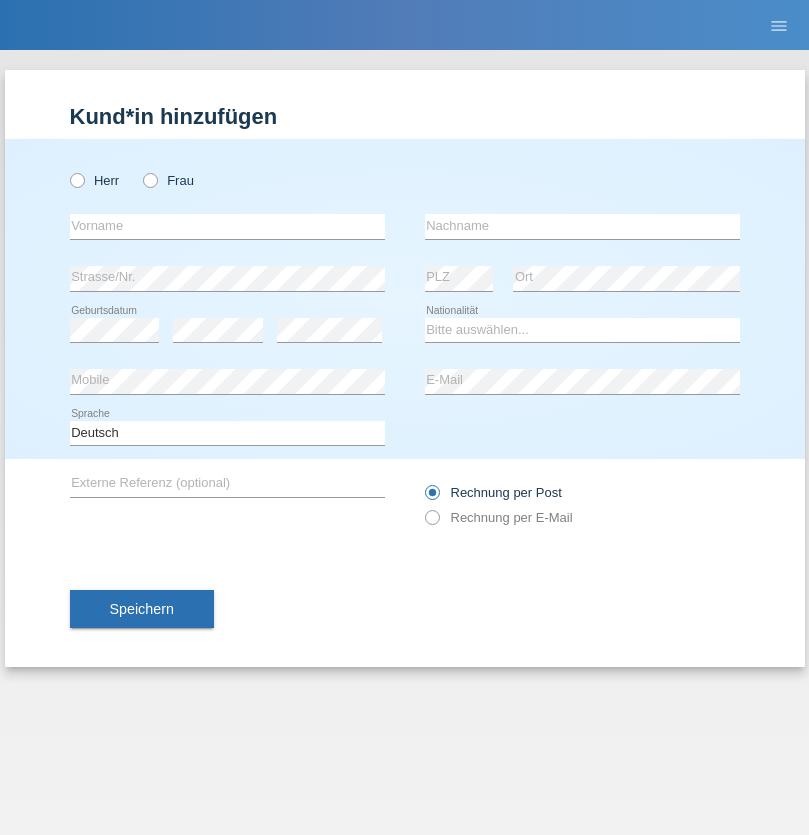 radio on "true" 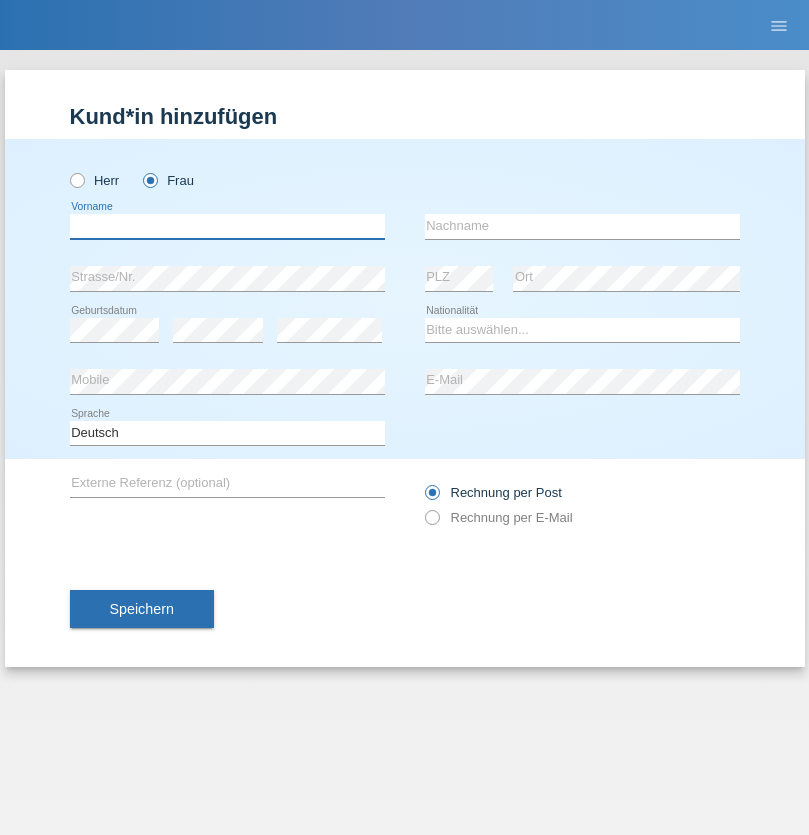 click at bounding box center (227, 226) 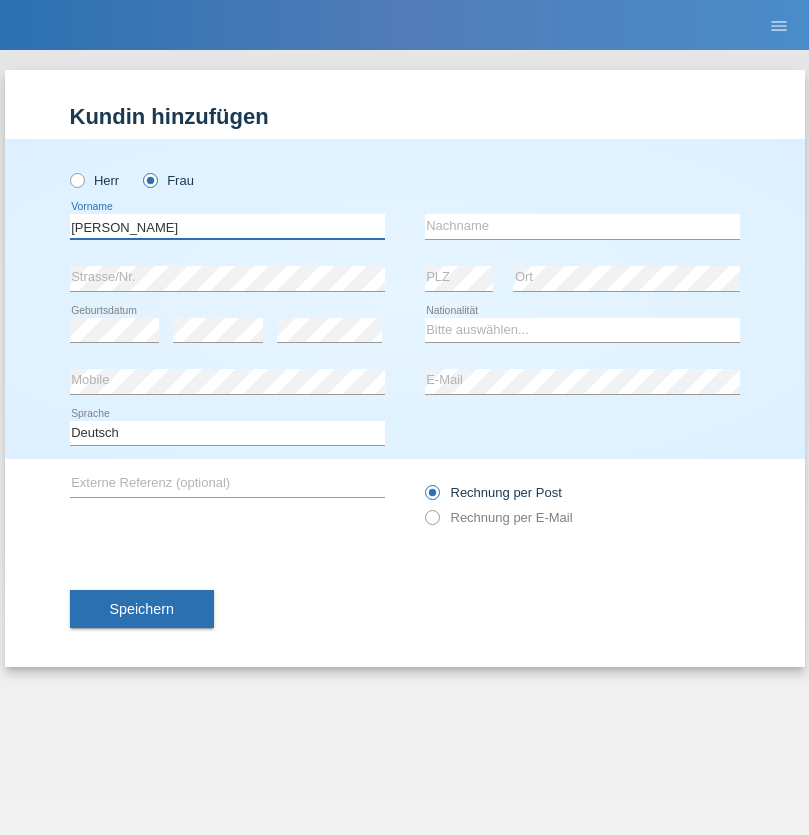type on "[PERSON_NAME]" 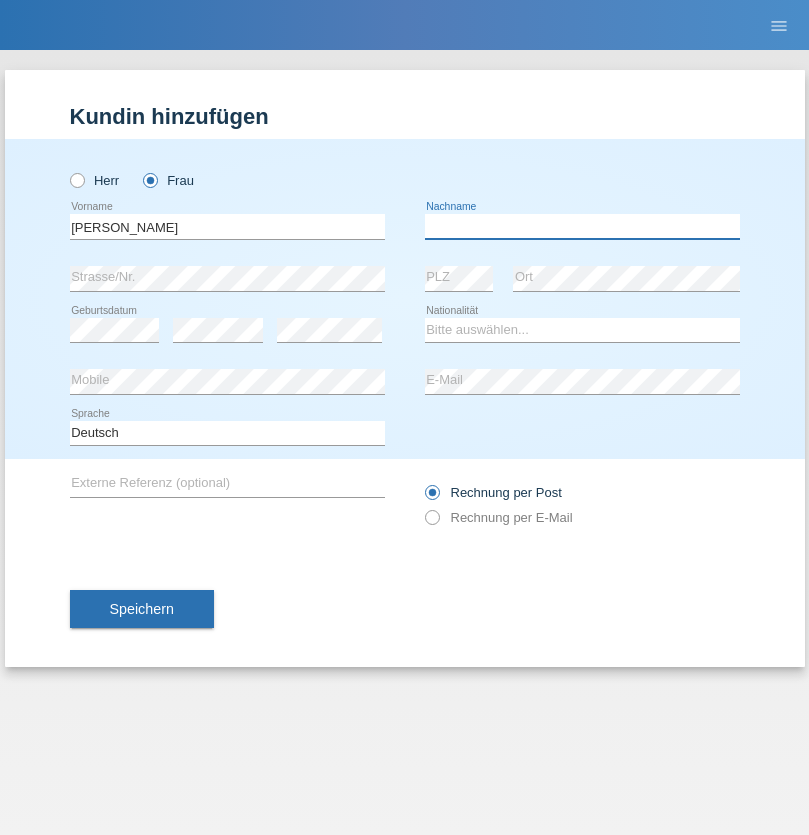 click at bounding box center [582, 226] 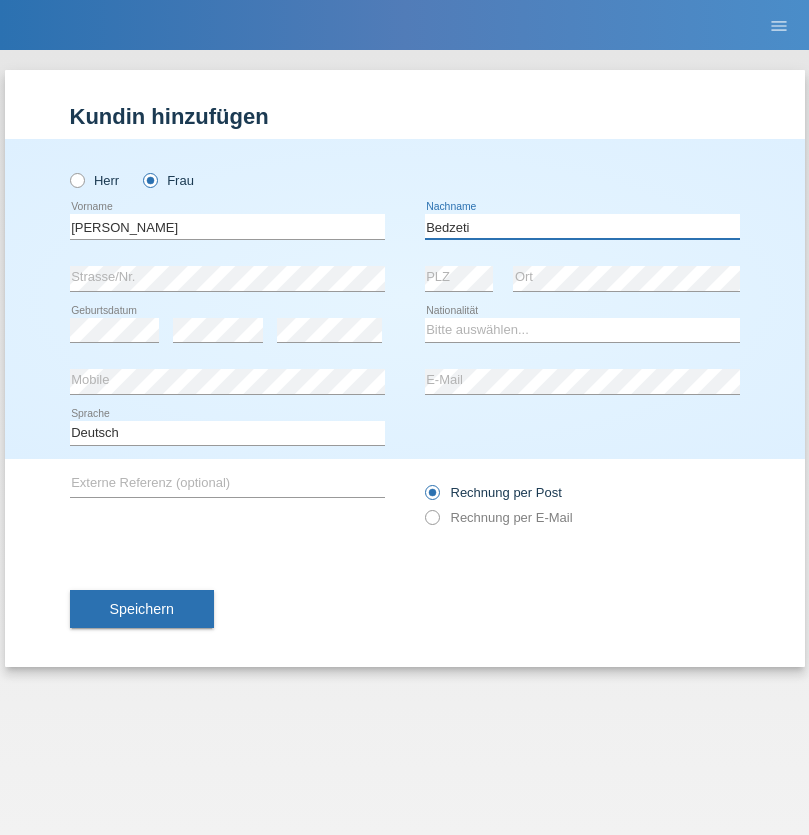 type on "Bedzeti" 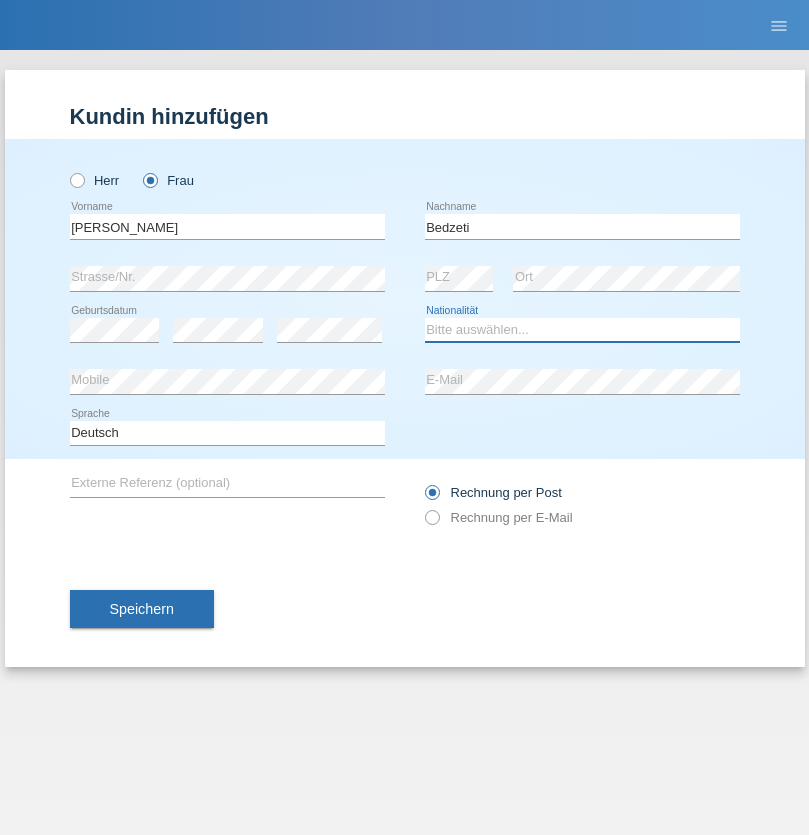 select on "CH" 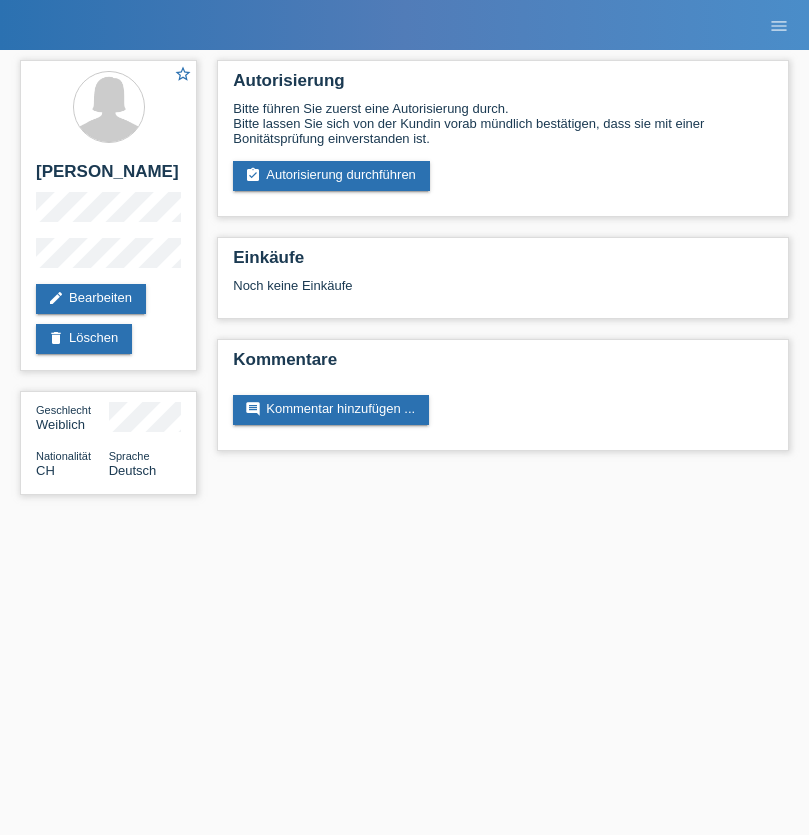 scroll, scrollTop: 0, scrollLeft: 0, axis: both 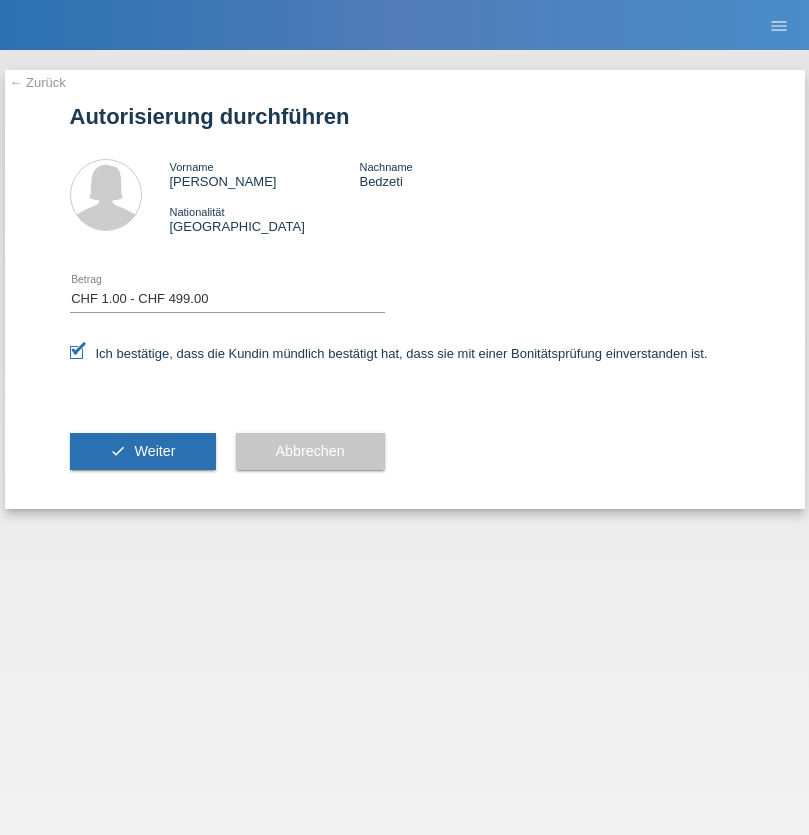 select on "1" 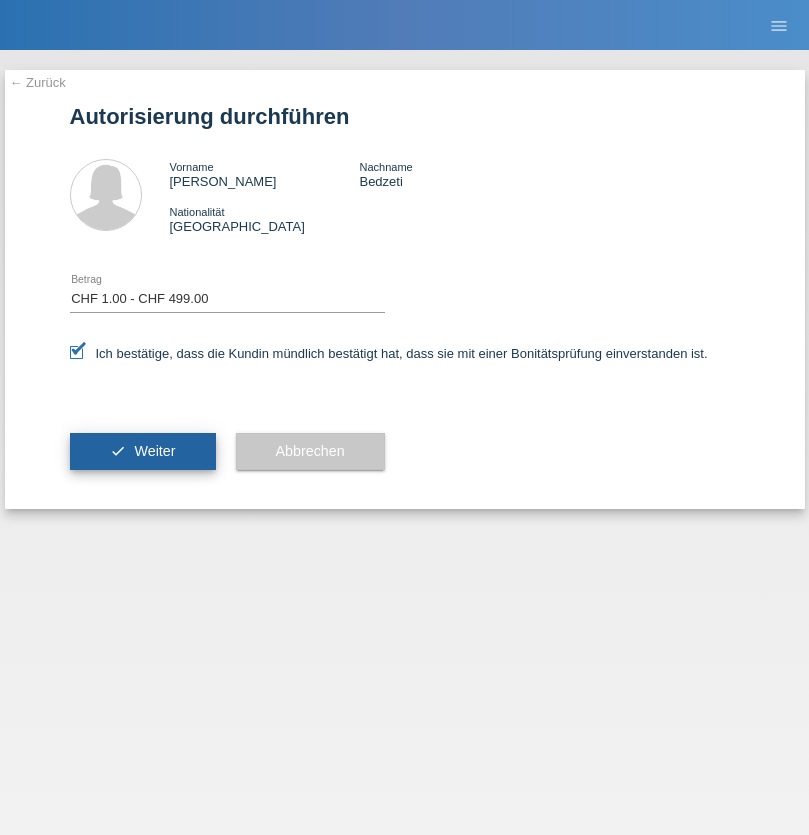 click on "Weiter" at bounding box center (154, 451) 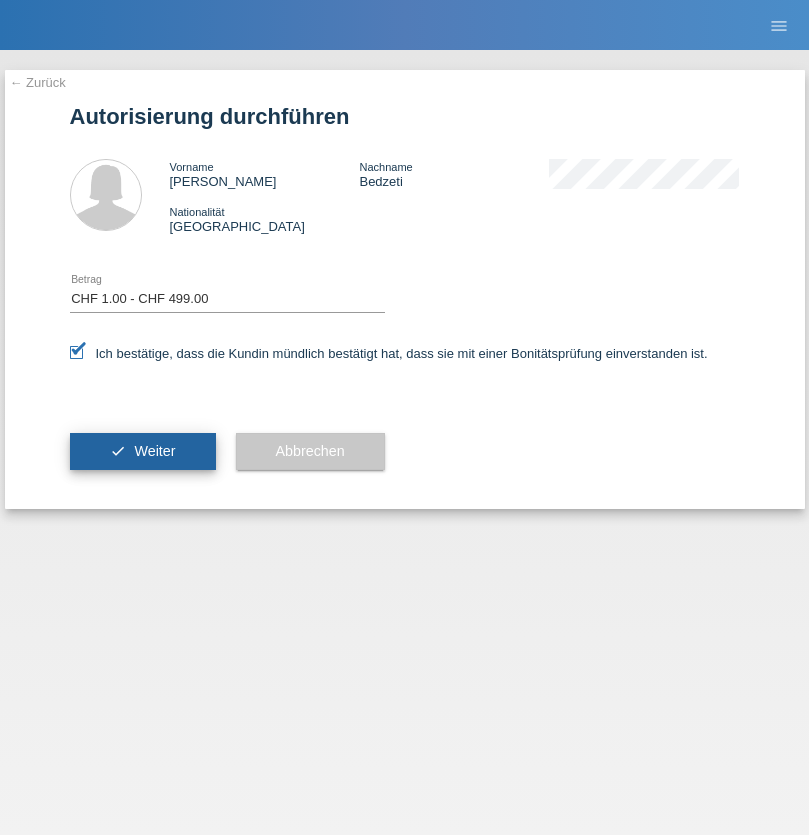 scroll, scrollTop: 0, scrollLeft: 0, axis: both 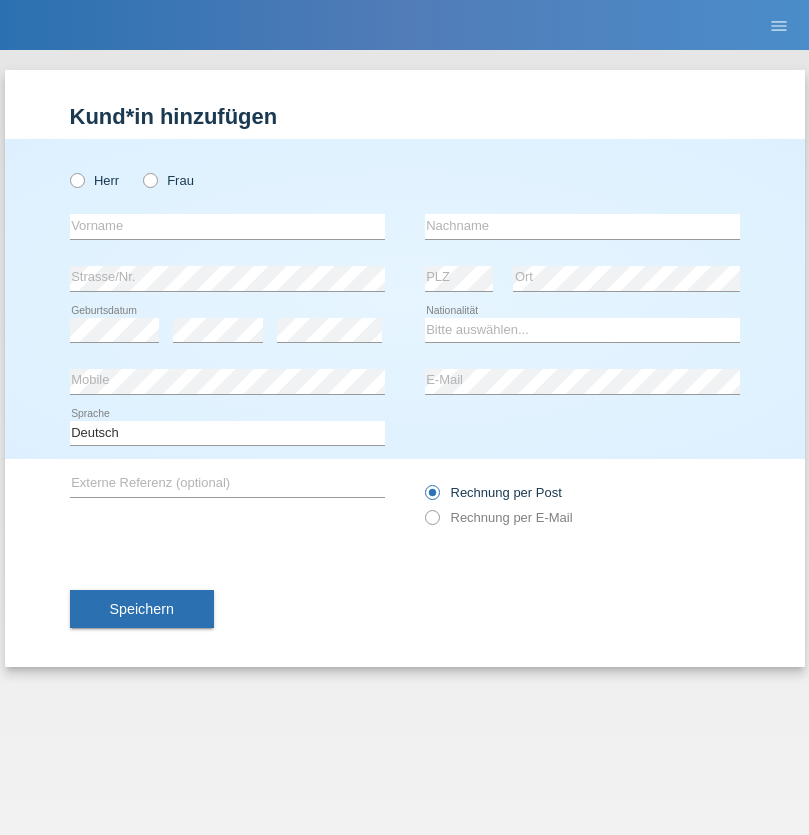 radio on "true" 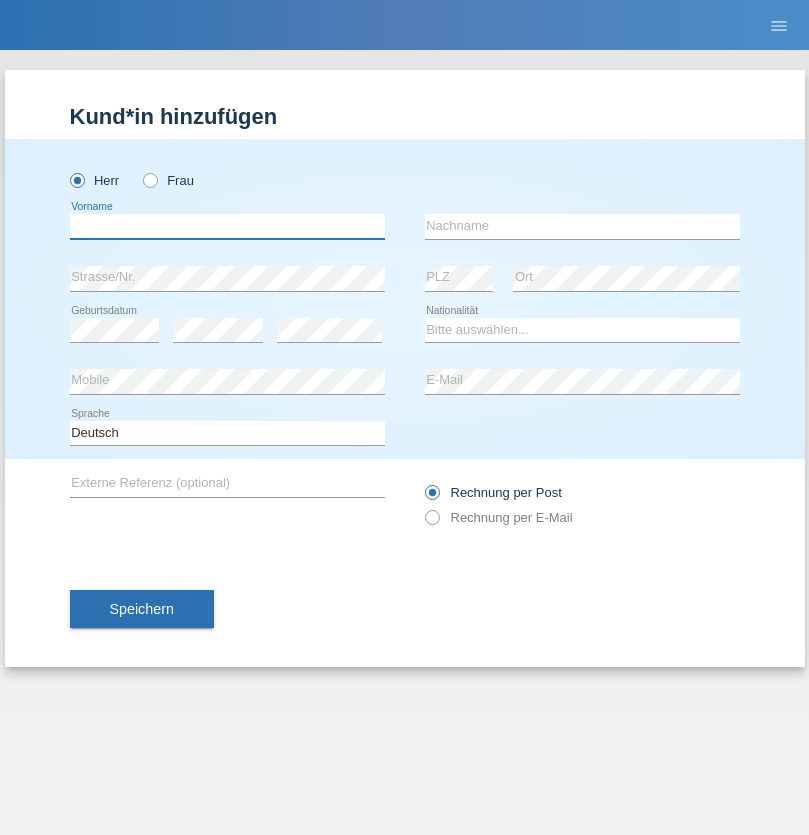 click at bounding box center [227, 226] 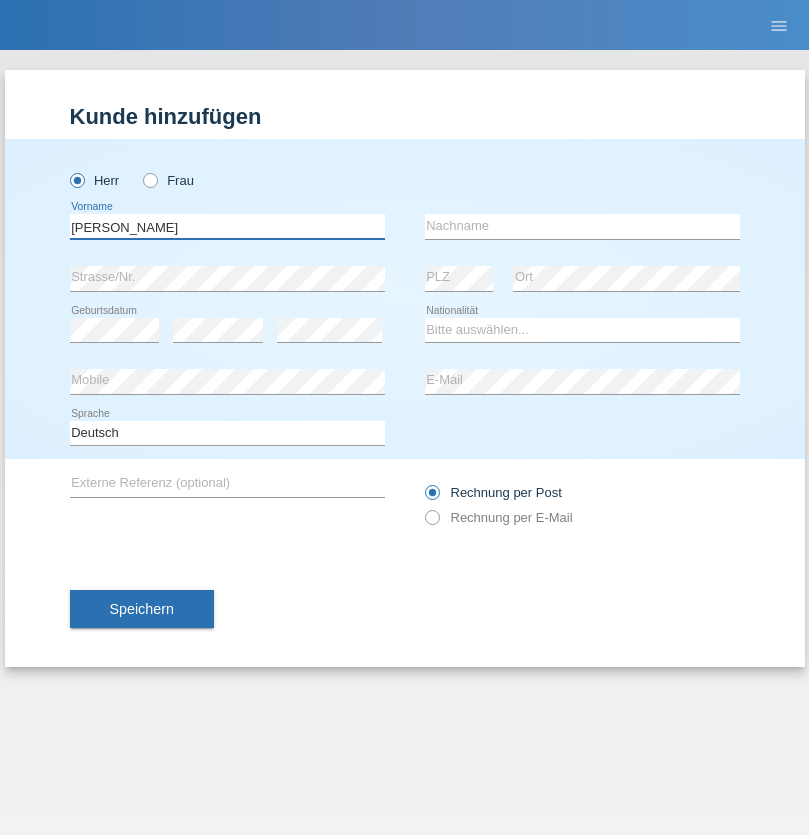 type on "David" 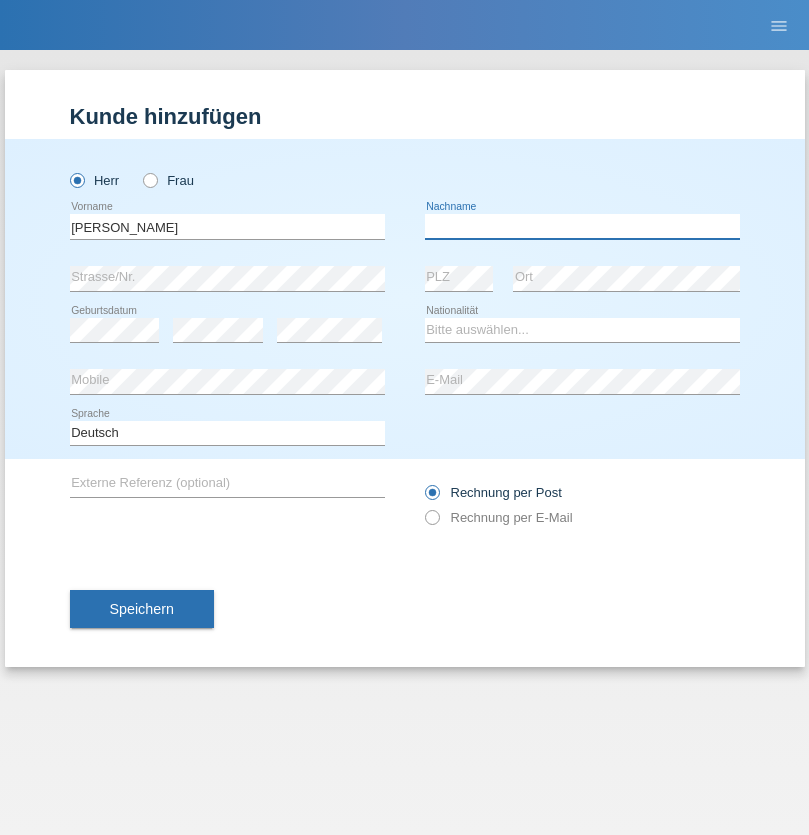 click at bounding box center (582, 226) 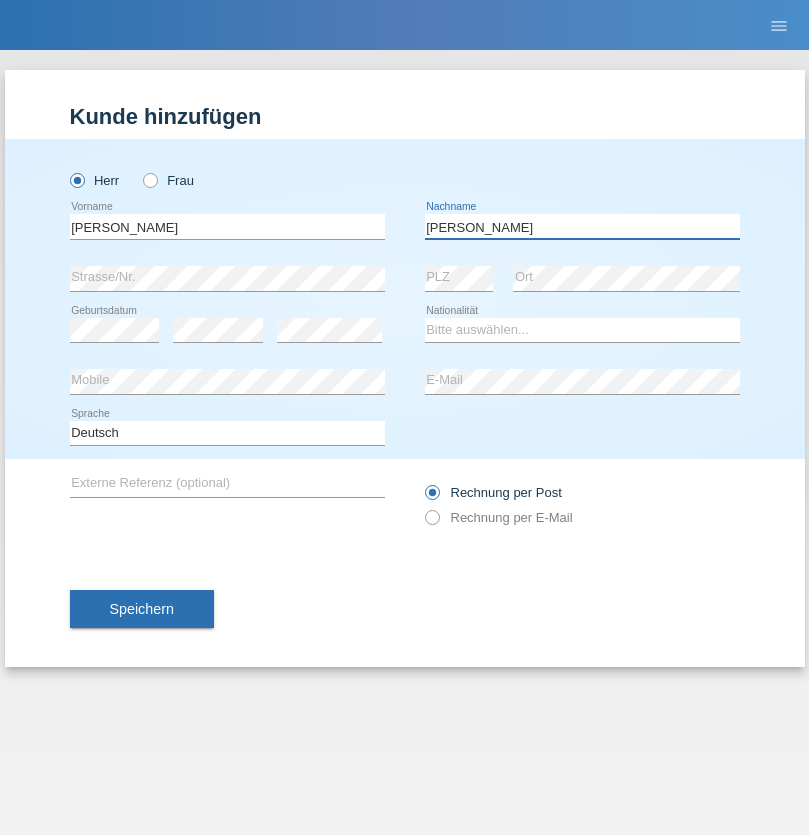 type on "Barros" 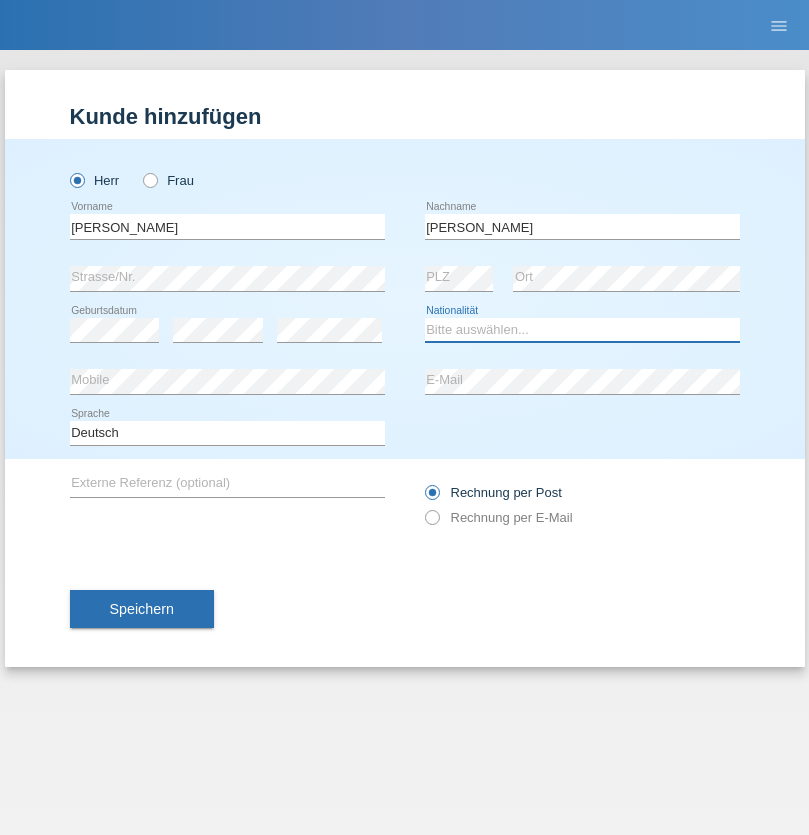 select on "PT" 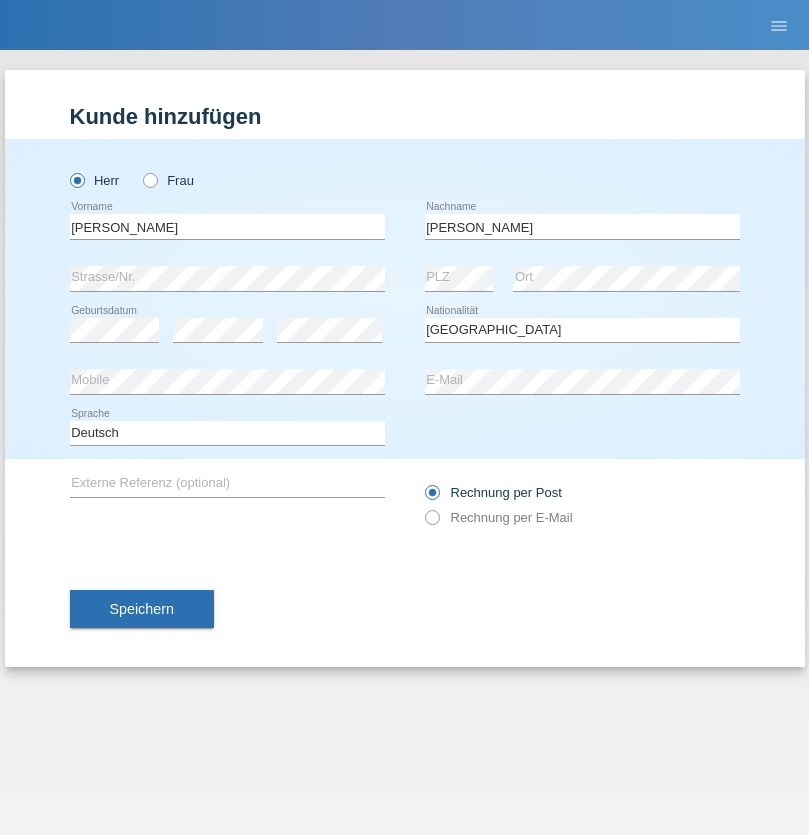 select on "C" 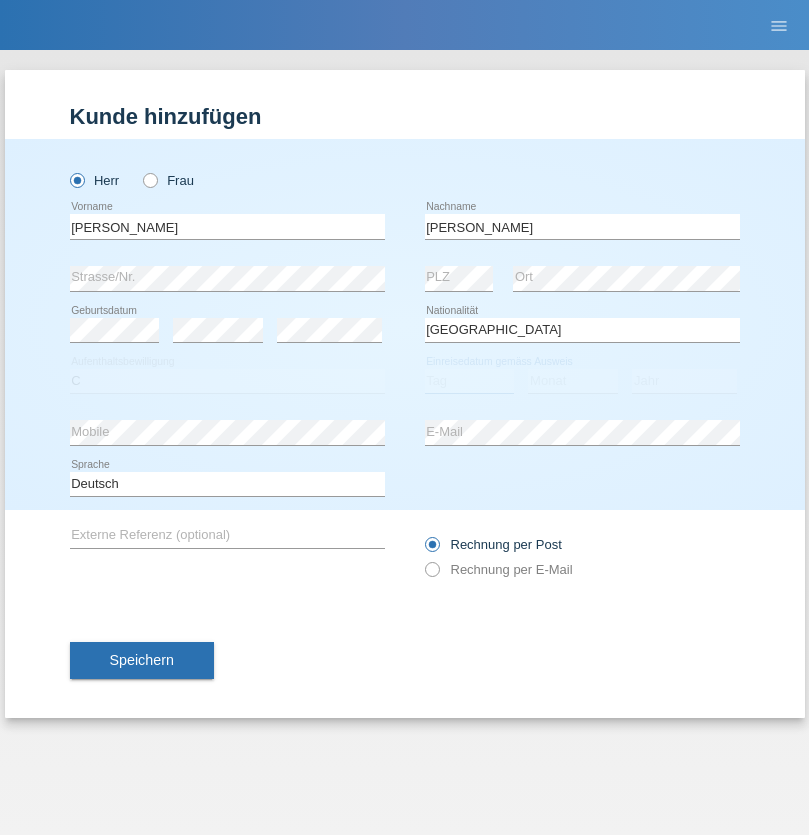 select on "08" 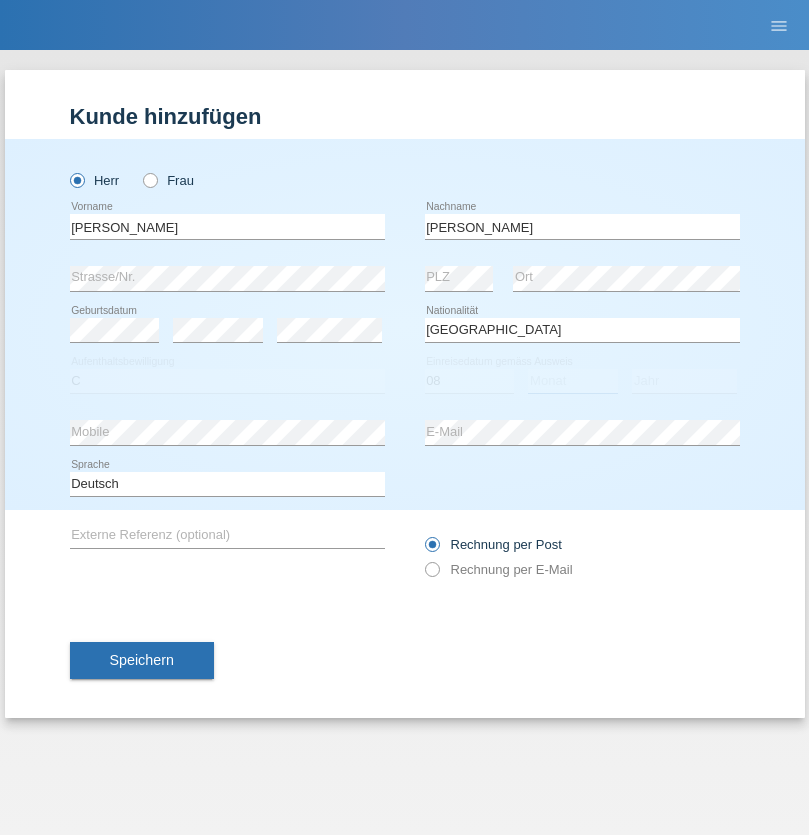 select on "03" 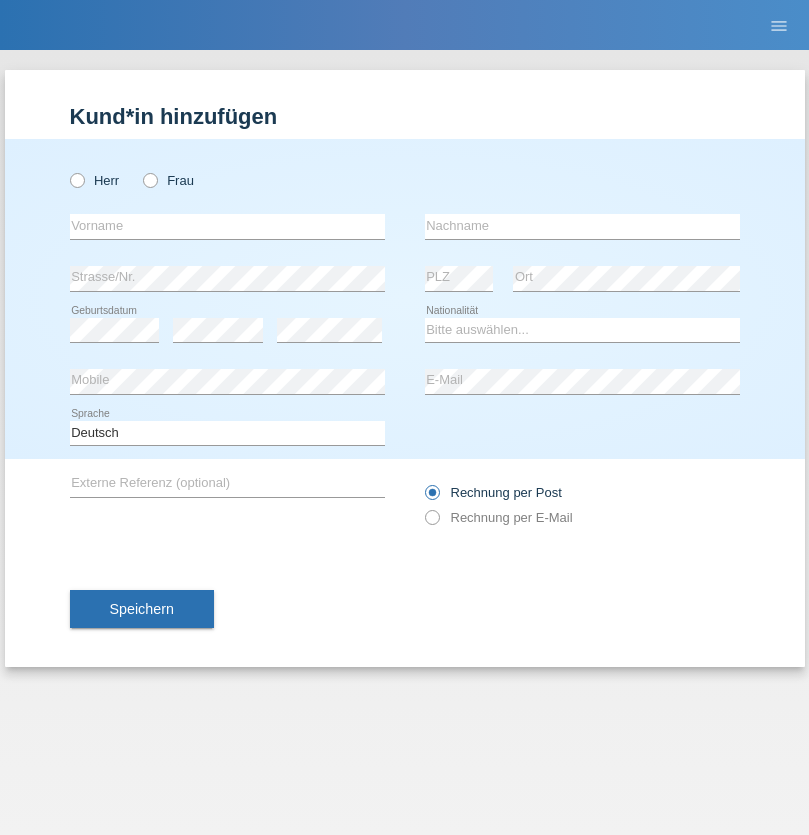 scroll, scrollTop: 0, scrollLeft: 0, axis: both 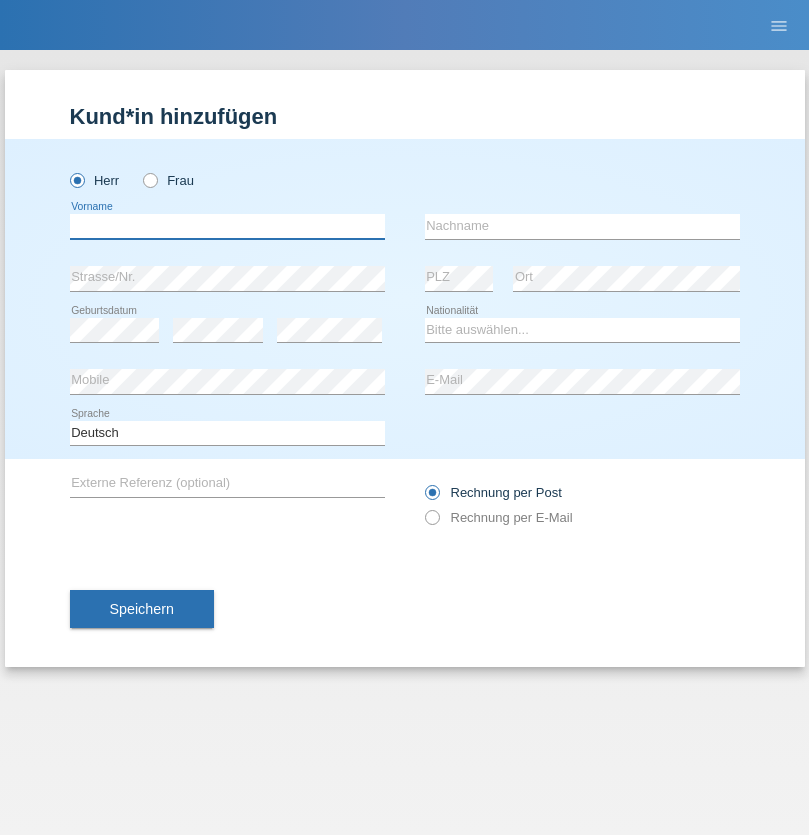 click at bounding box center (227, 226) 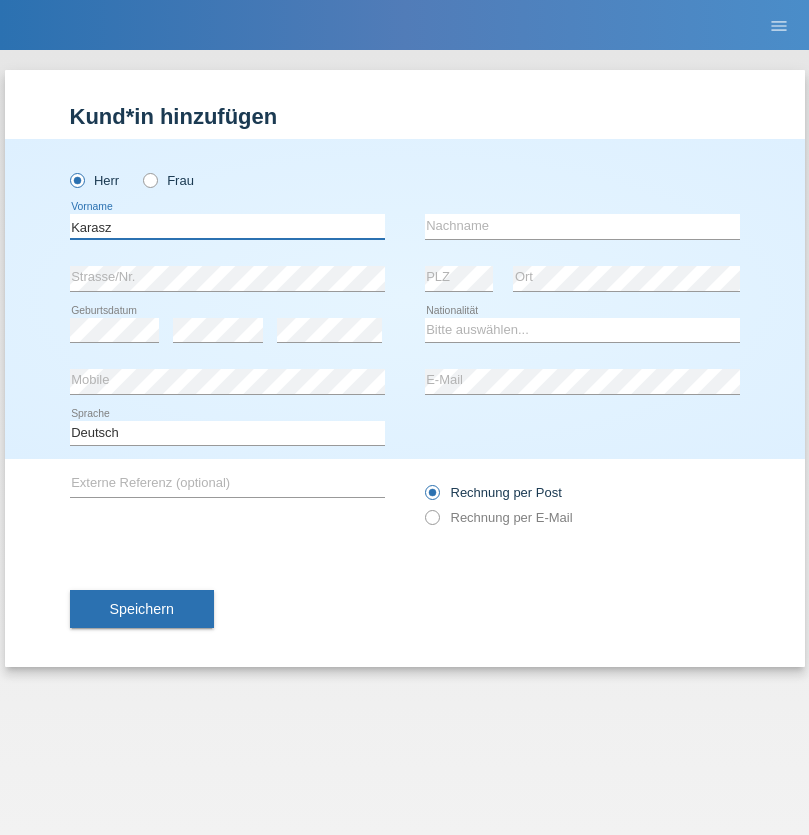 type on "Karasz" 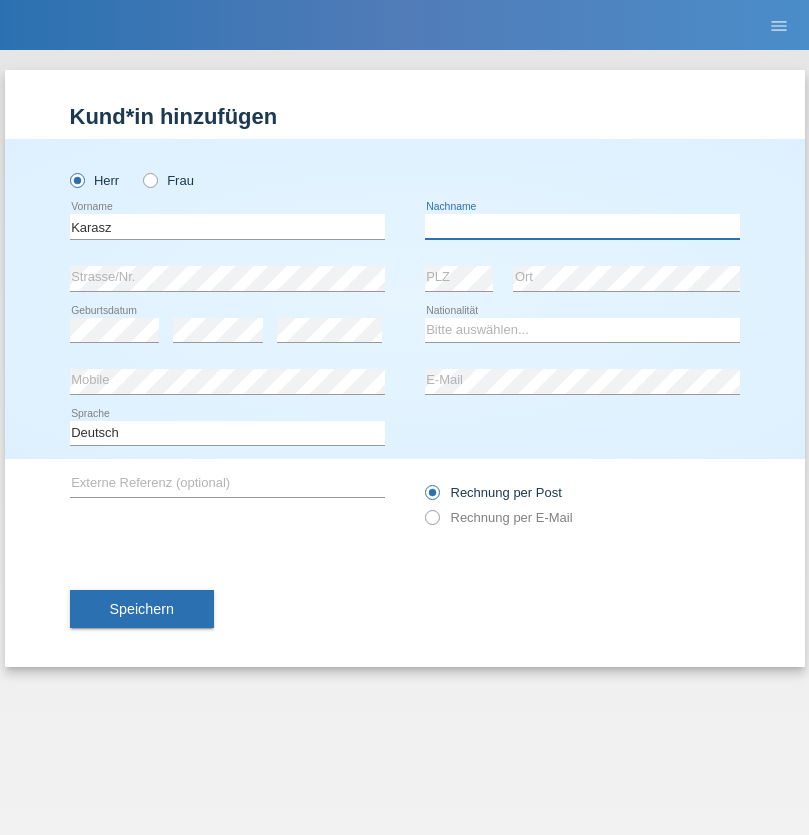 click at bounding box center [582, 226] 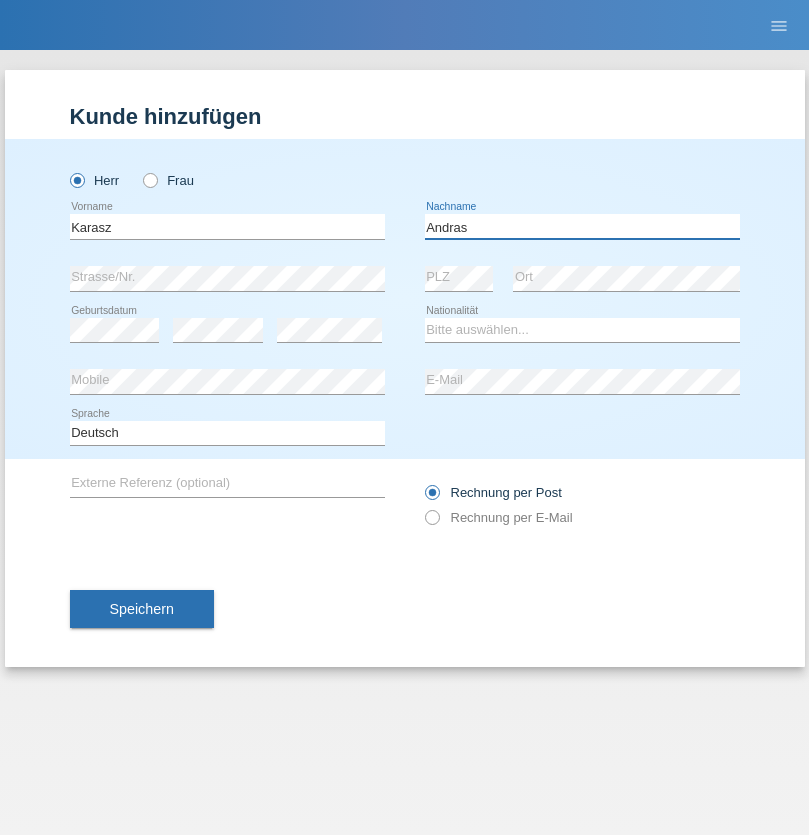 type on "Andras" 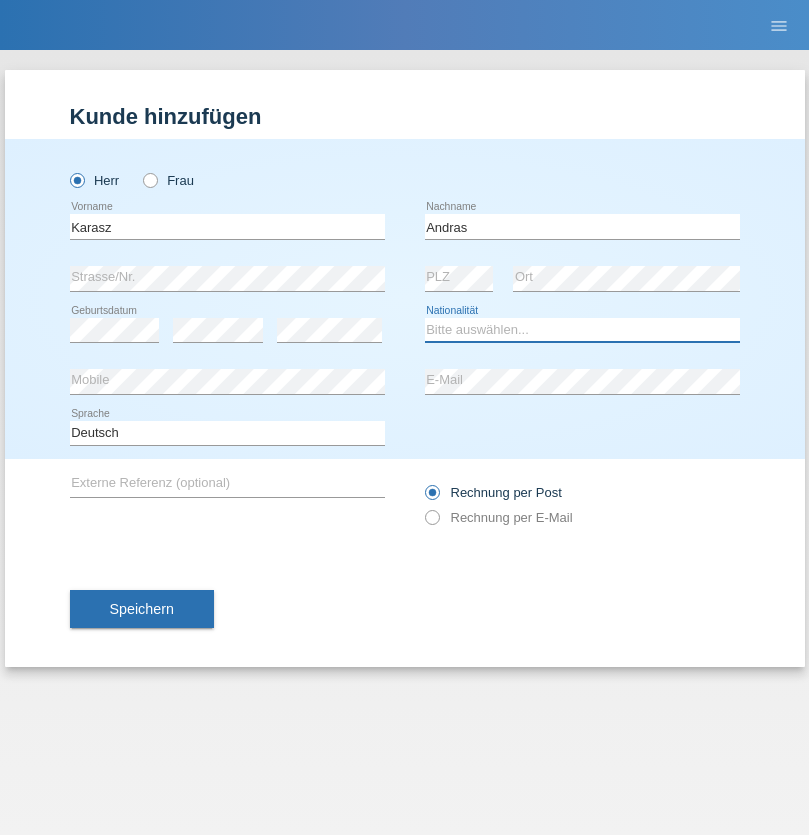 select on "HU" 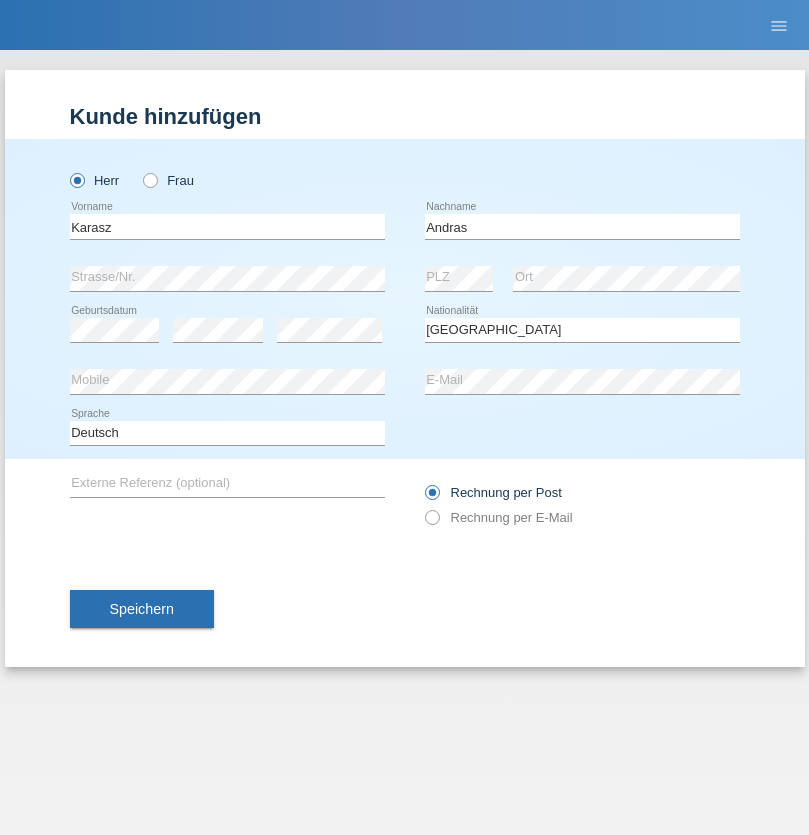 select on "C" 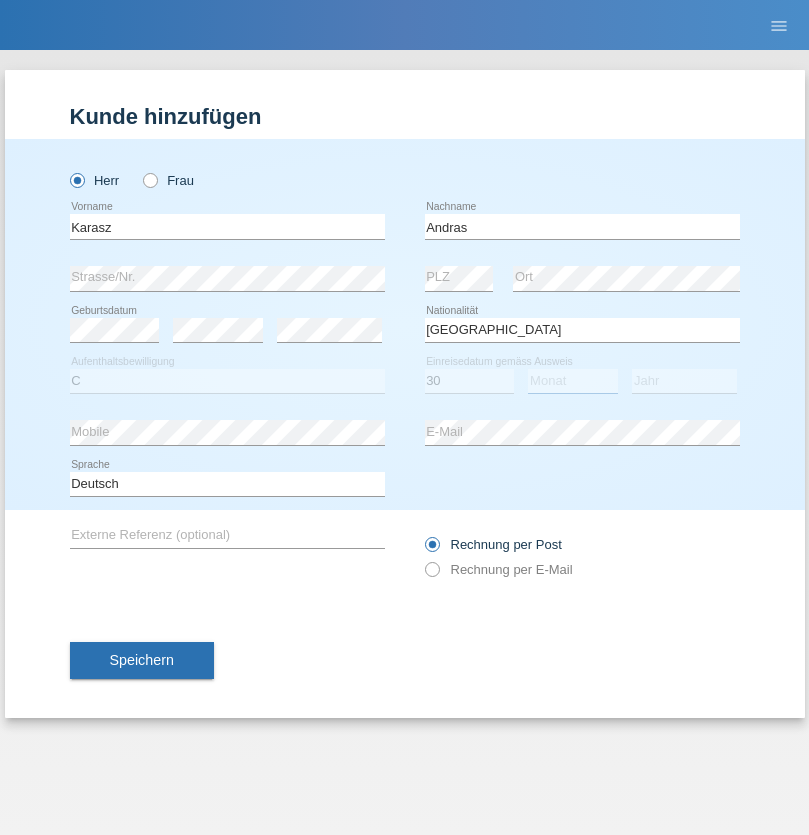 select on "09" 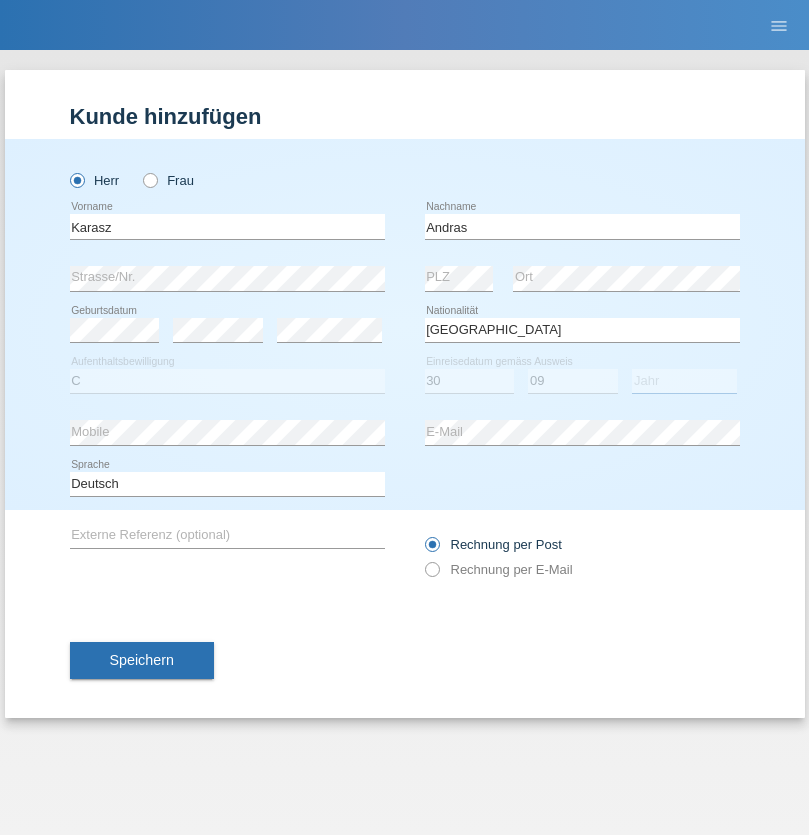 select on "1980" 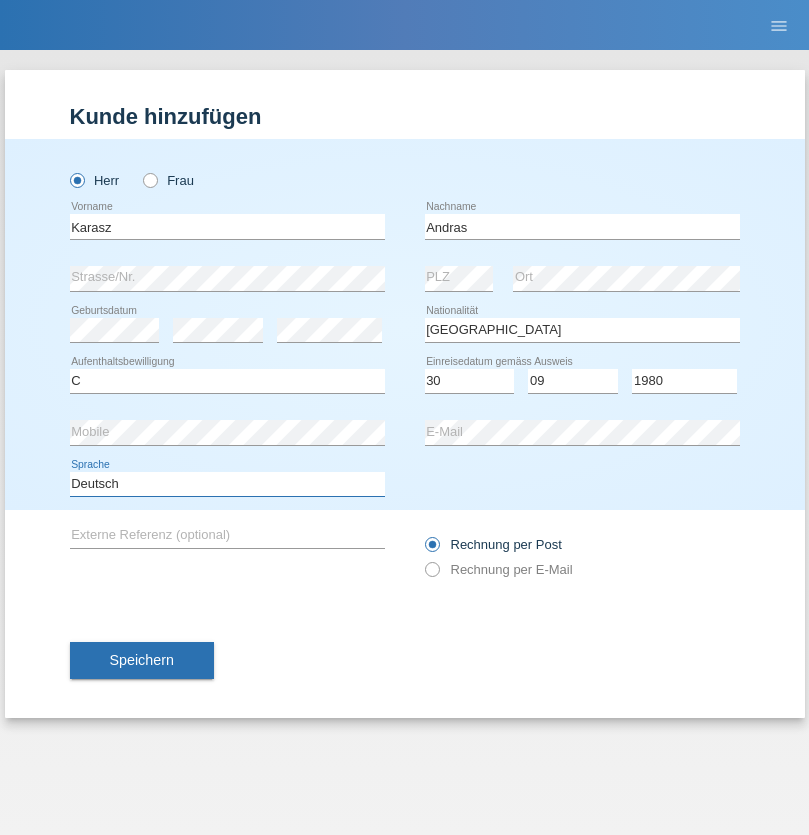 select on "en" 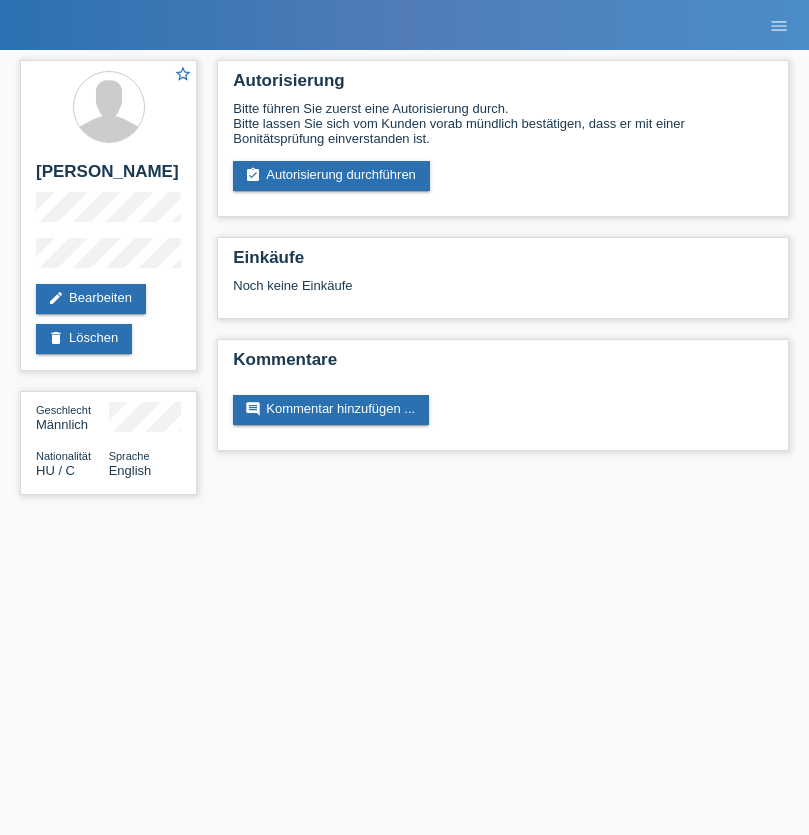 scroll, scrollTop: 0, scrollLeft: 0, axis: both 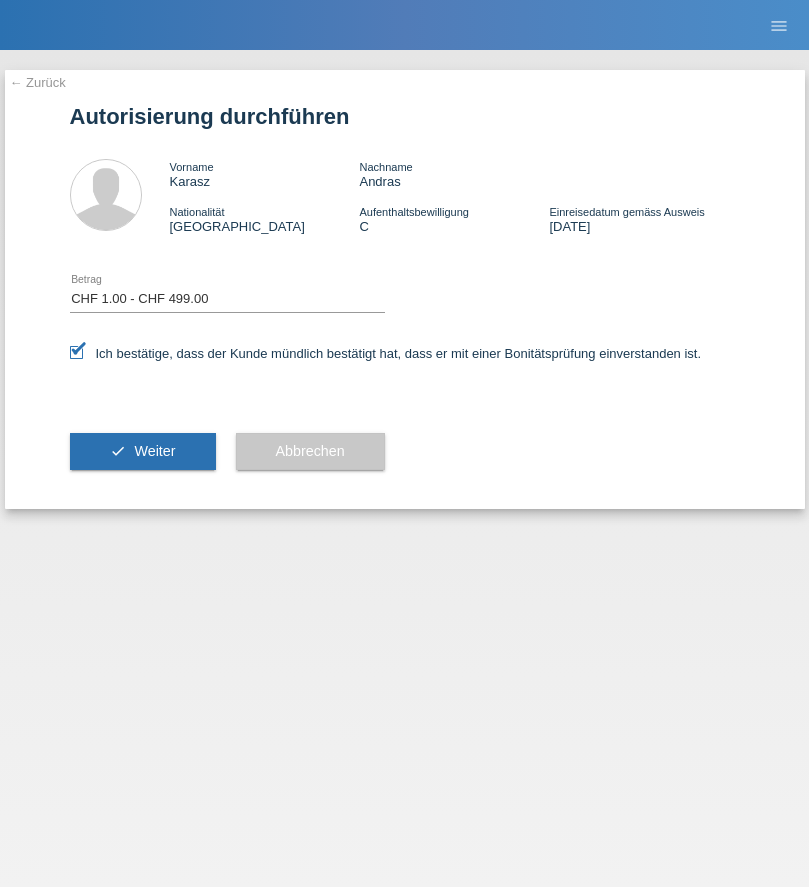 select on "1" 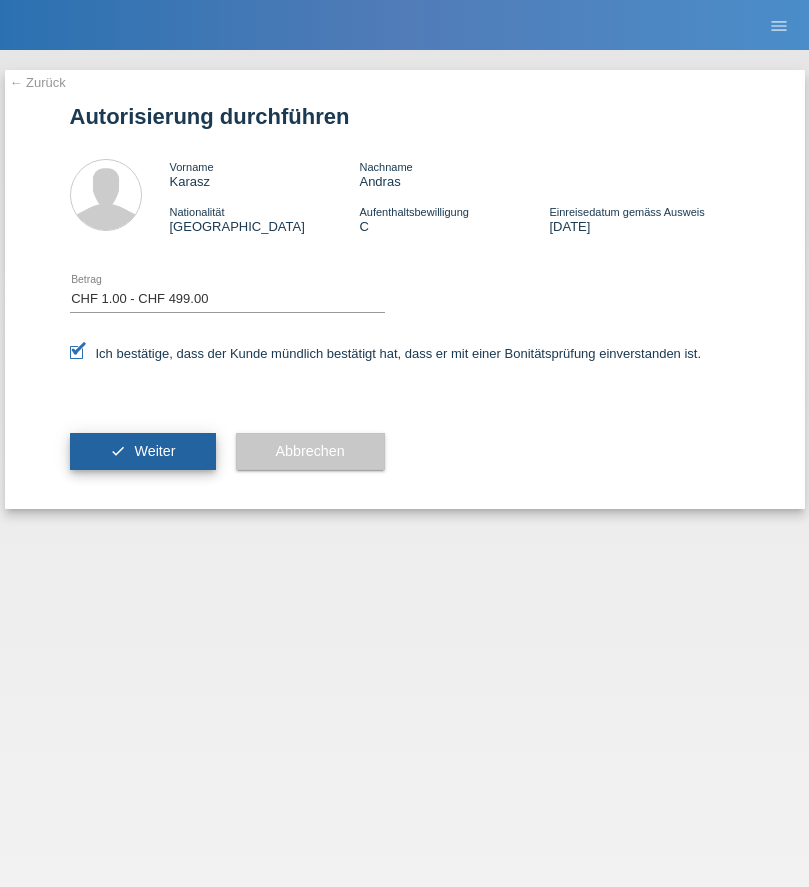 click on "Weiter" at bounding box center (154, 451) 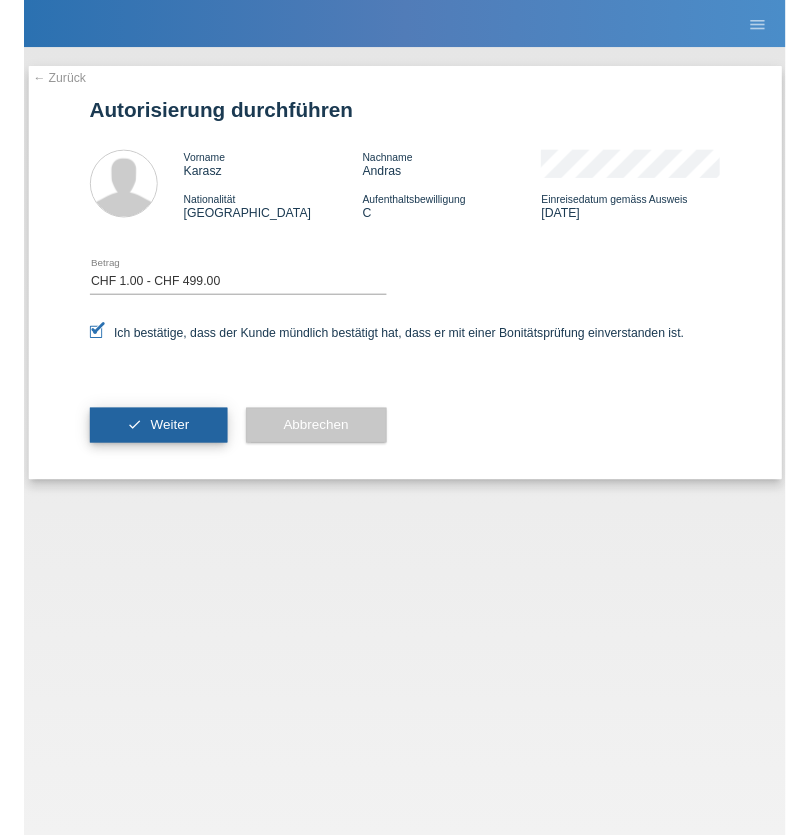 scroll, scrollTop: 0, scrollLeft: 0, axis: both 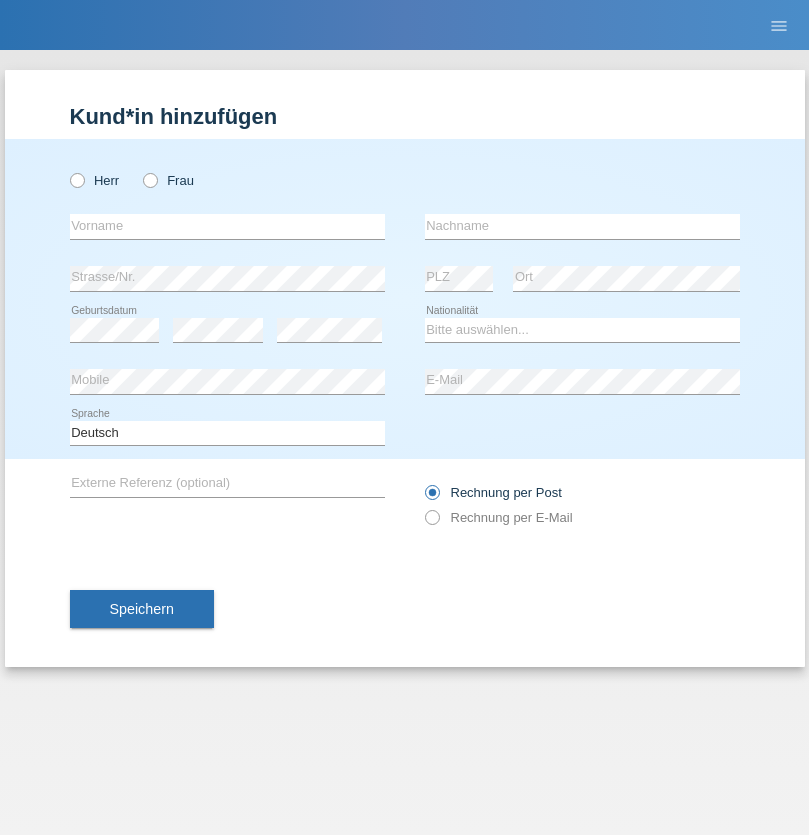 radio on "true" 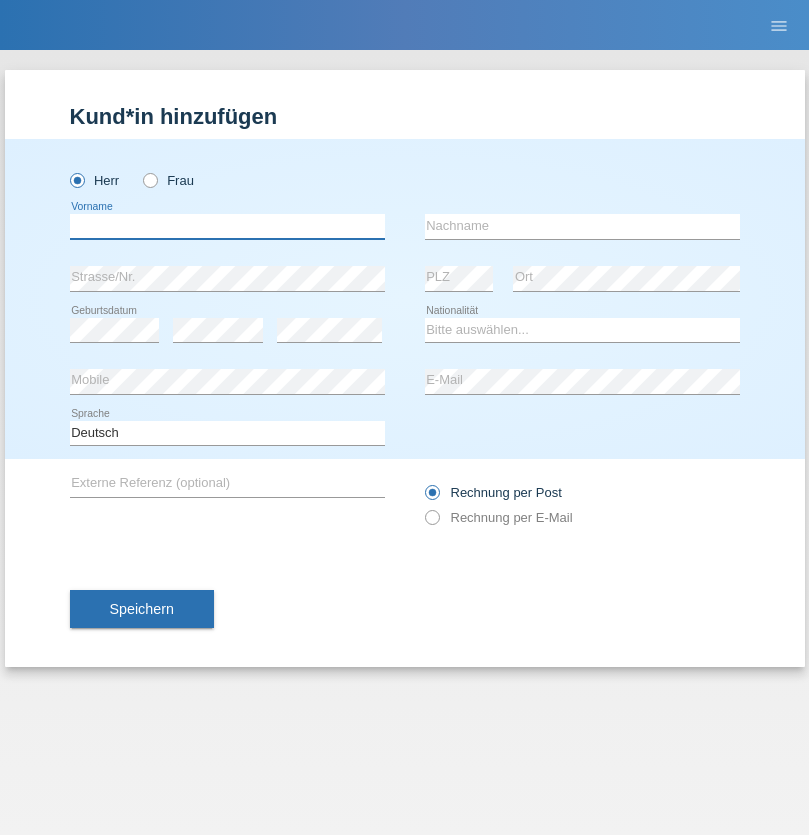 click at bounding box center [227, 226] 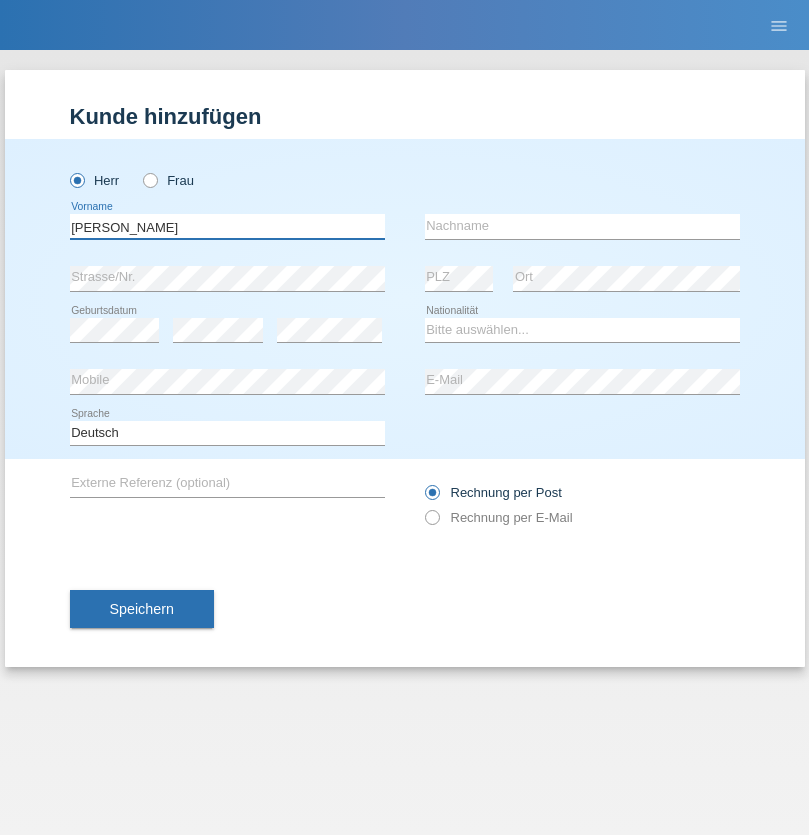 type on "Marian Marcel" 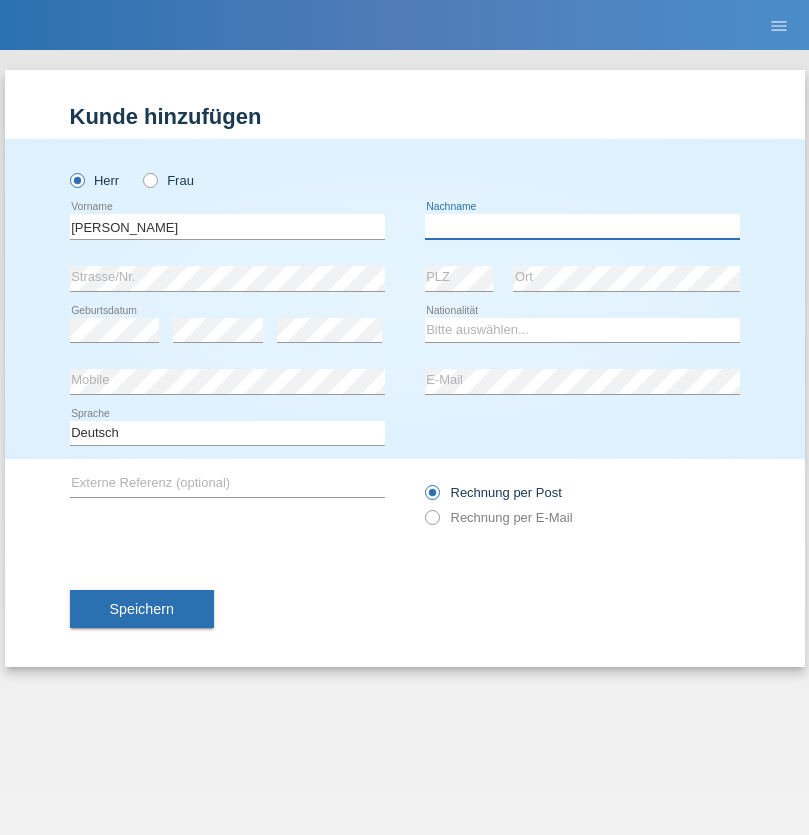 click at bounding box center (582, 226) 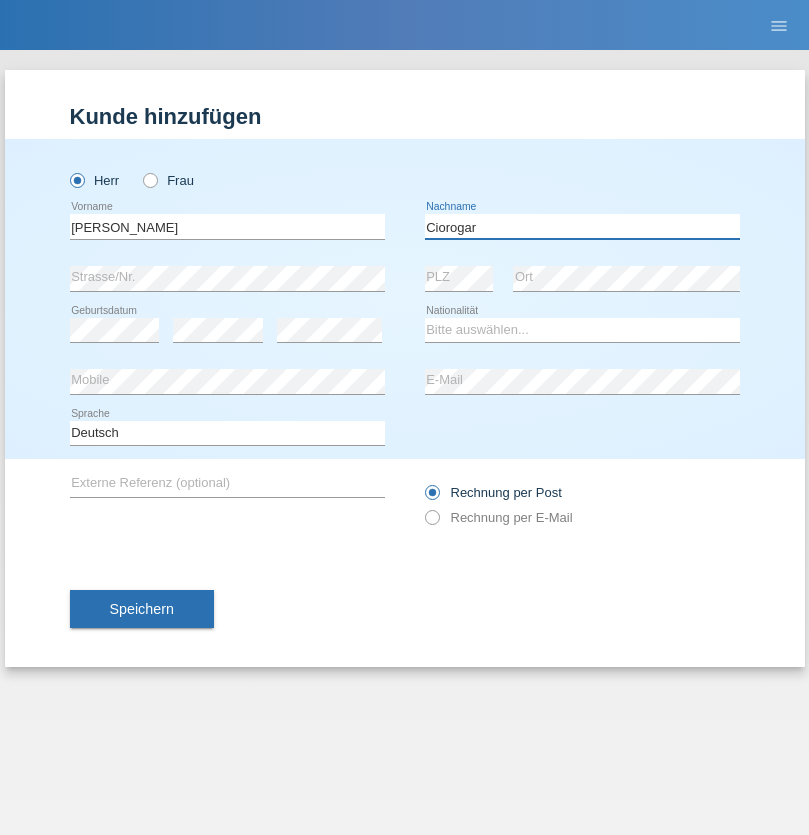 type on "Ciorogar" 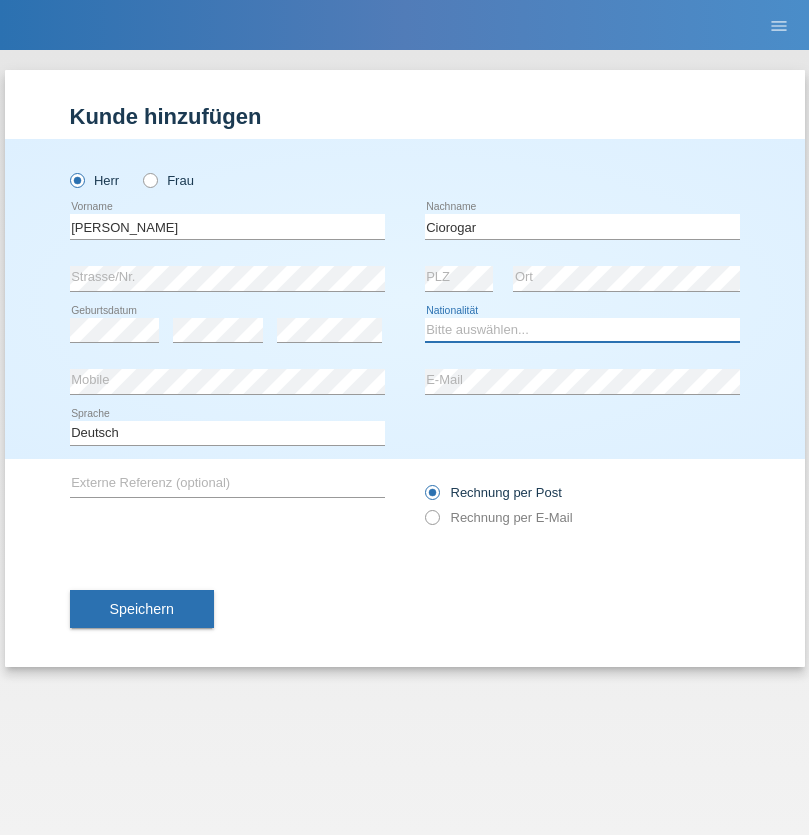 select on "RO" 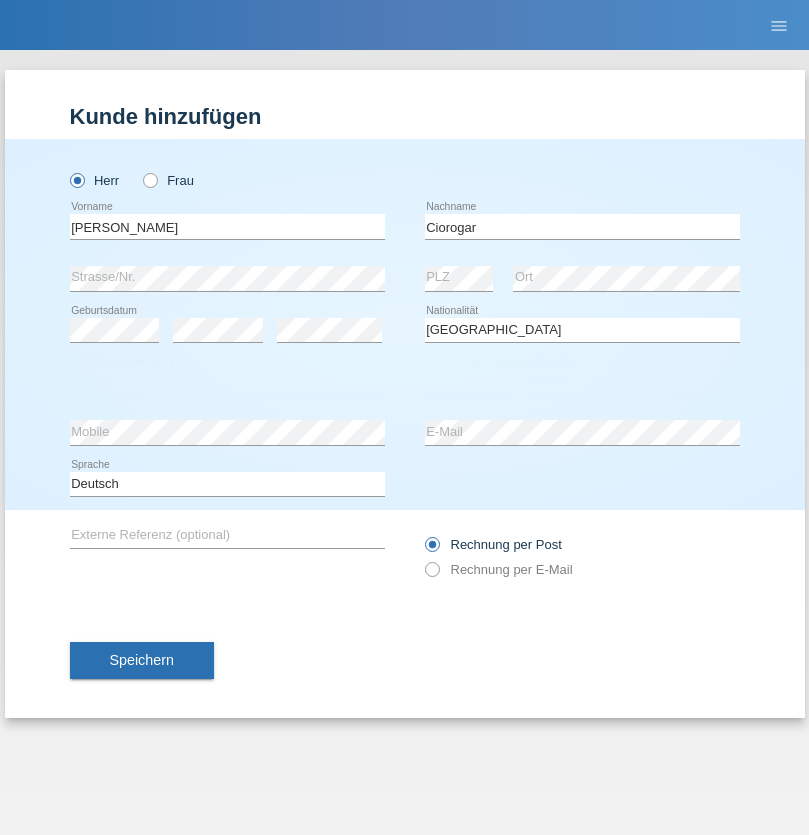select on "C" 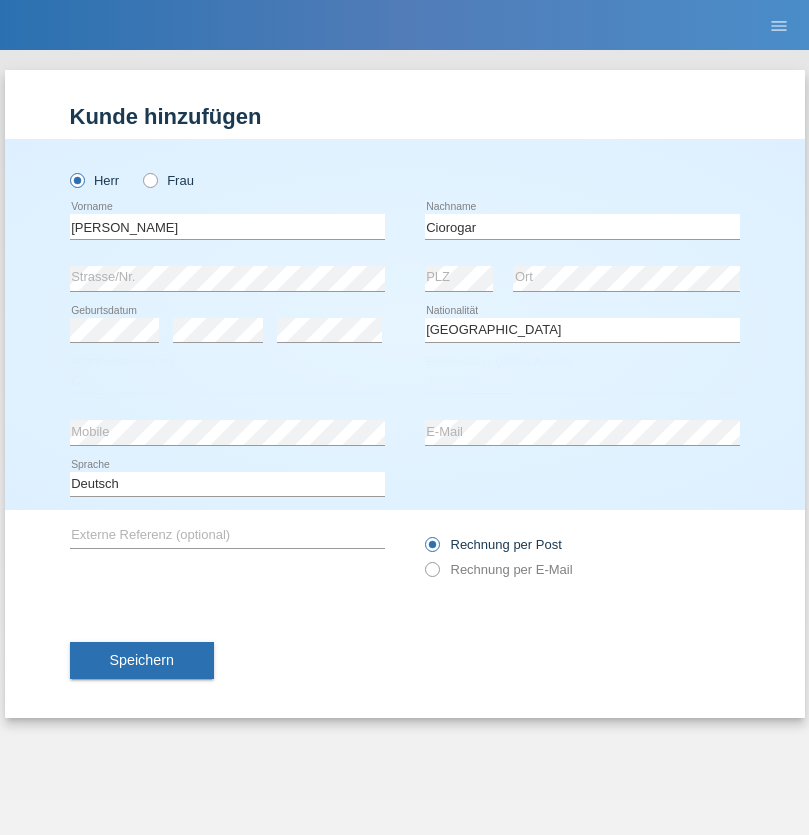 select on "27" 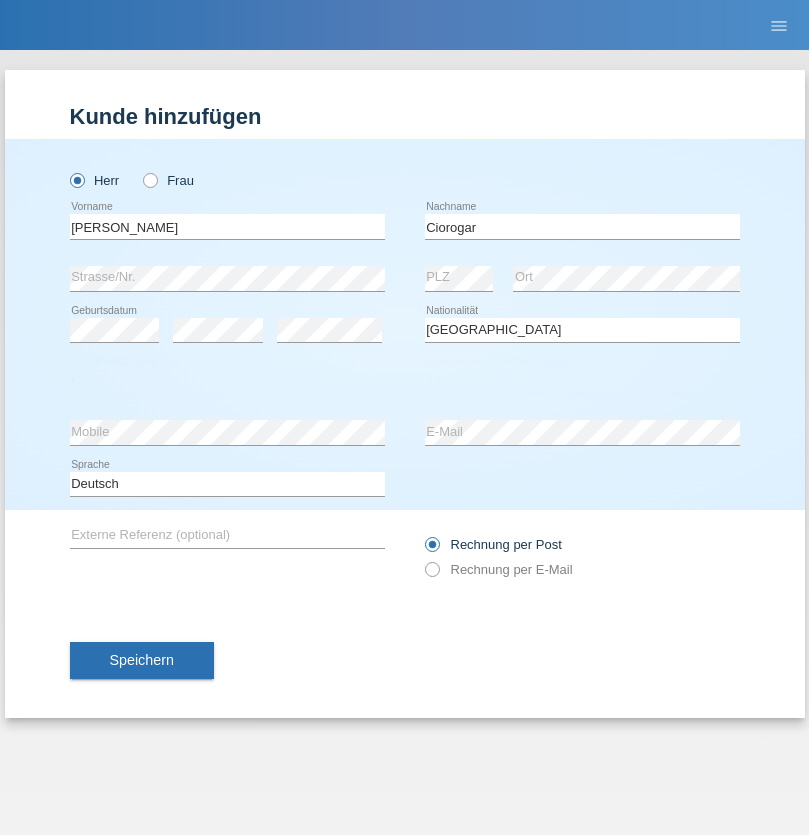 select on "02" 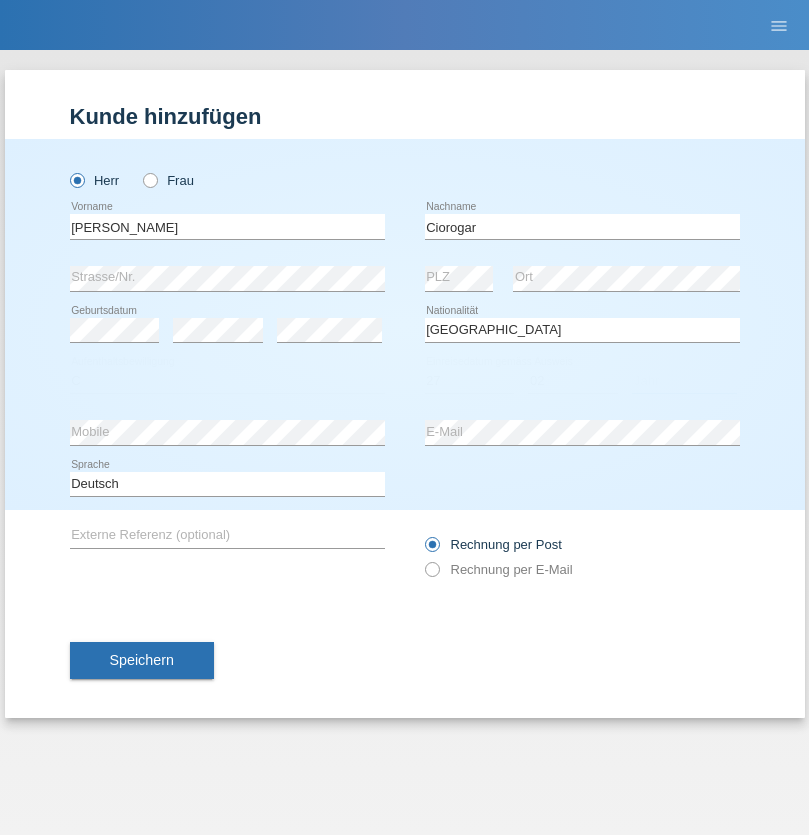 select on "2021" 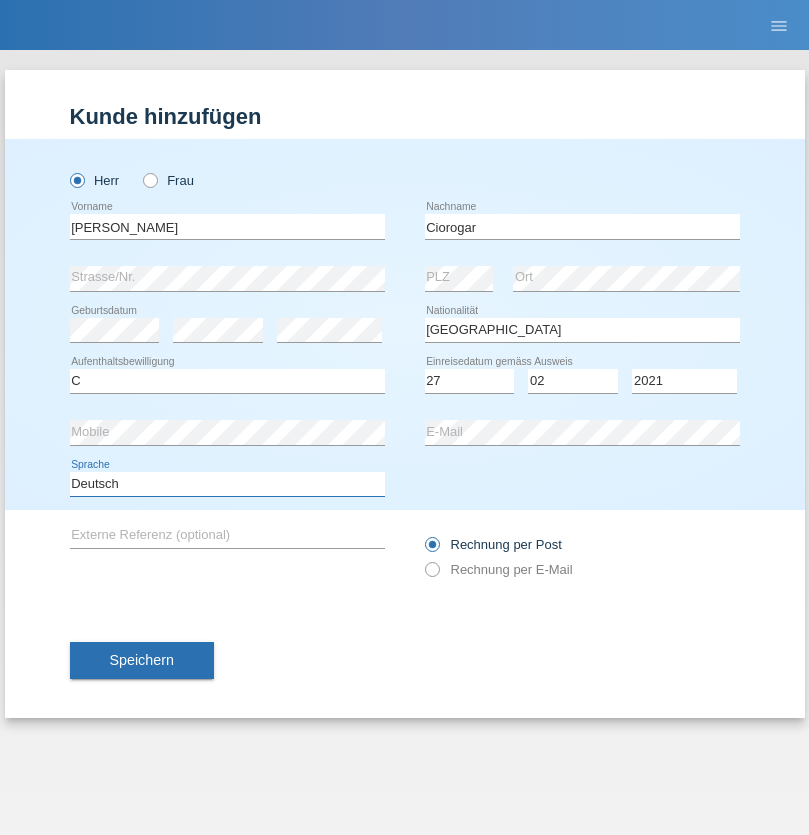 select on "en" 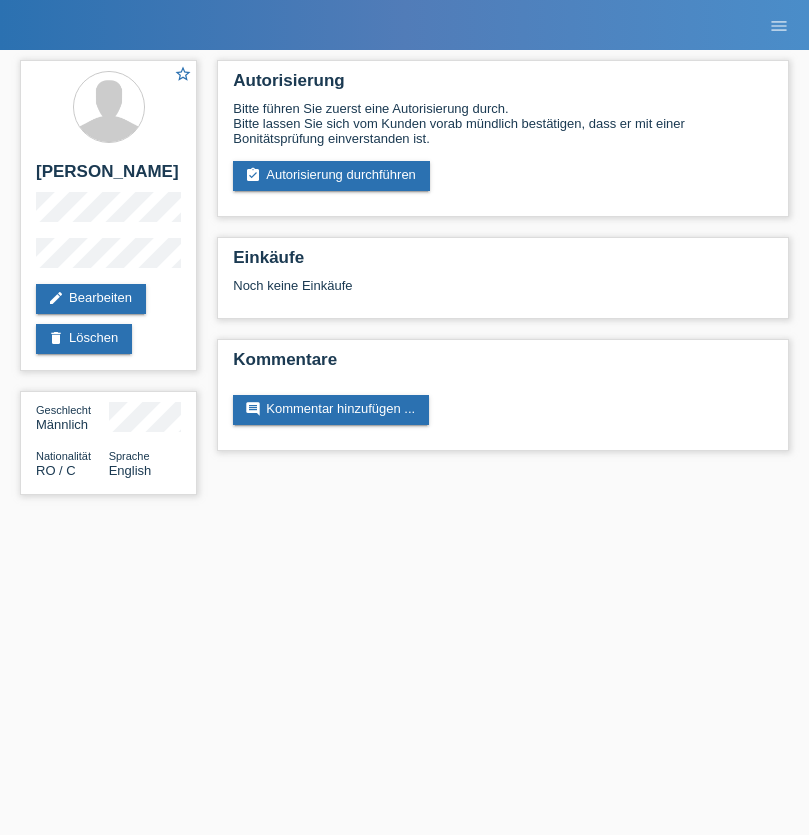 scroll, scrollTop: 0, scrollLeft: 0, axis: both 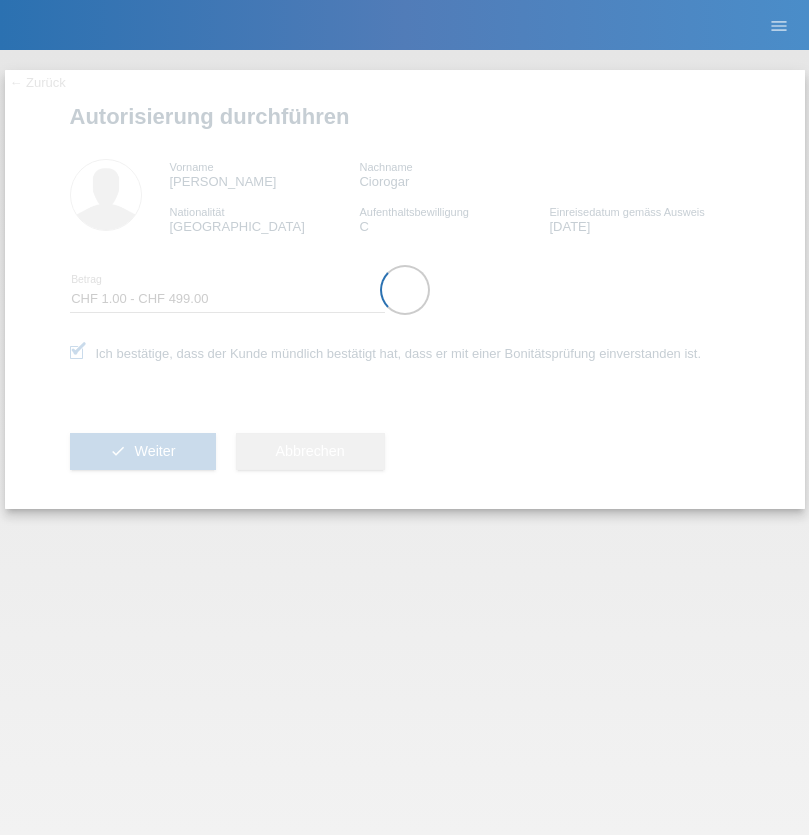 select on "1" 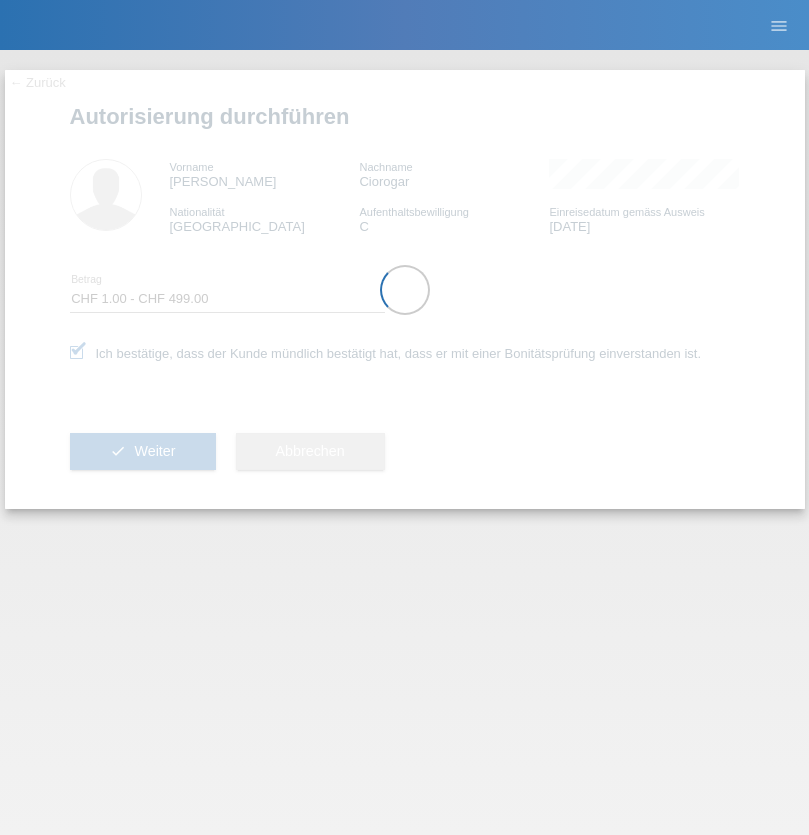 scroll, scrollTop: 0, scrollLeft: 0, axis: both 